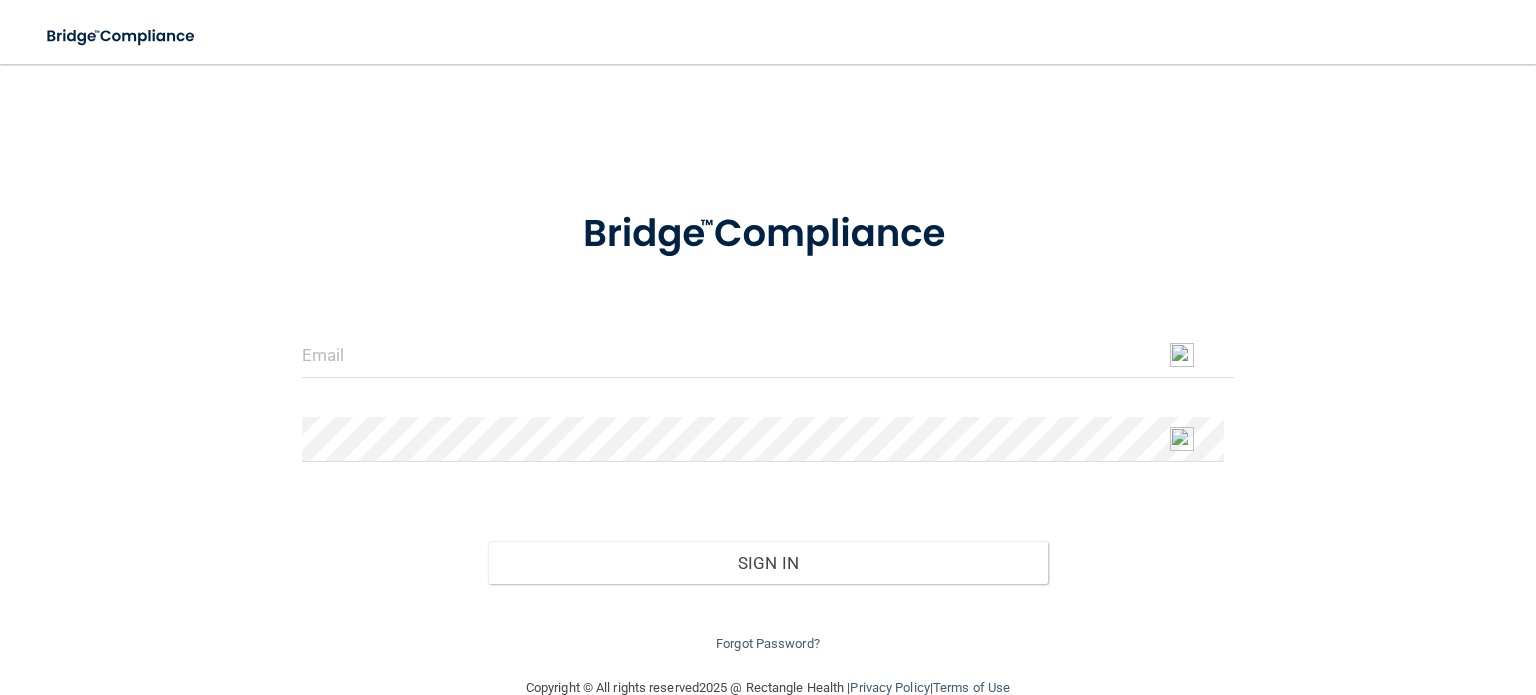 scroll, scrollTop: 0, scrollLeft: 0, axis: both 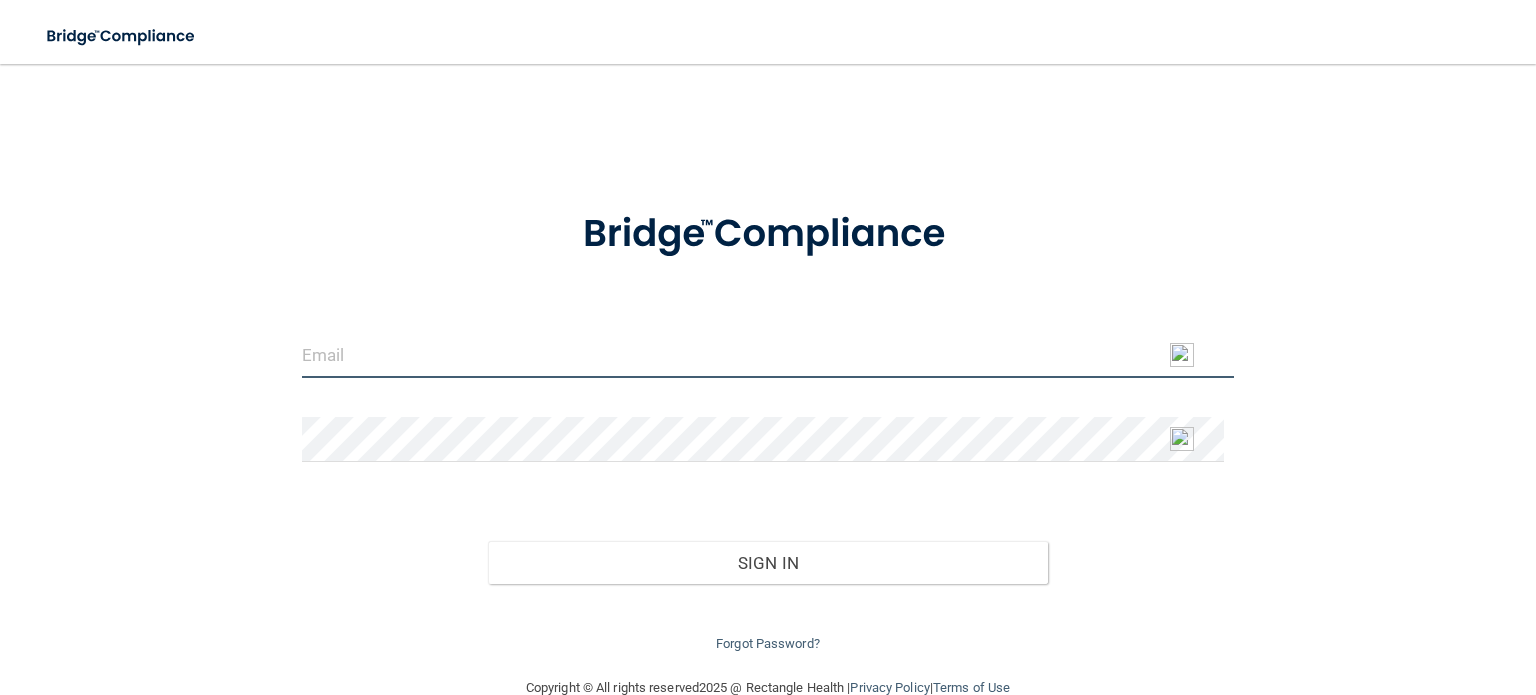 click at bounding box center (768, 355) 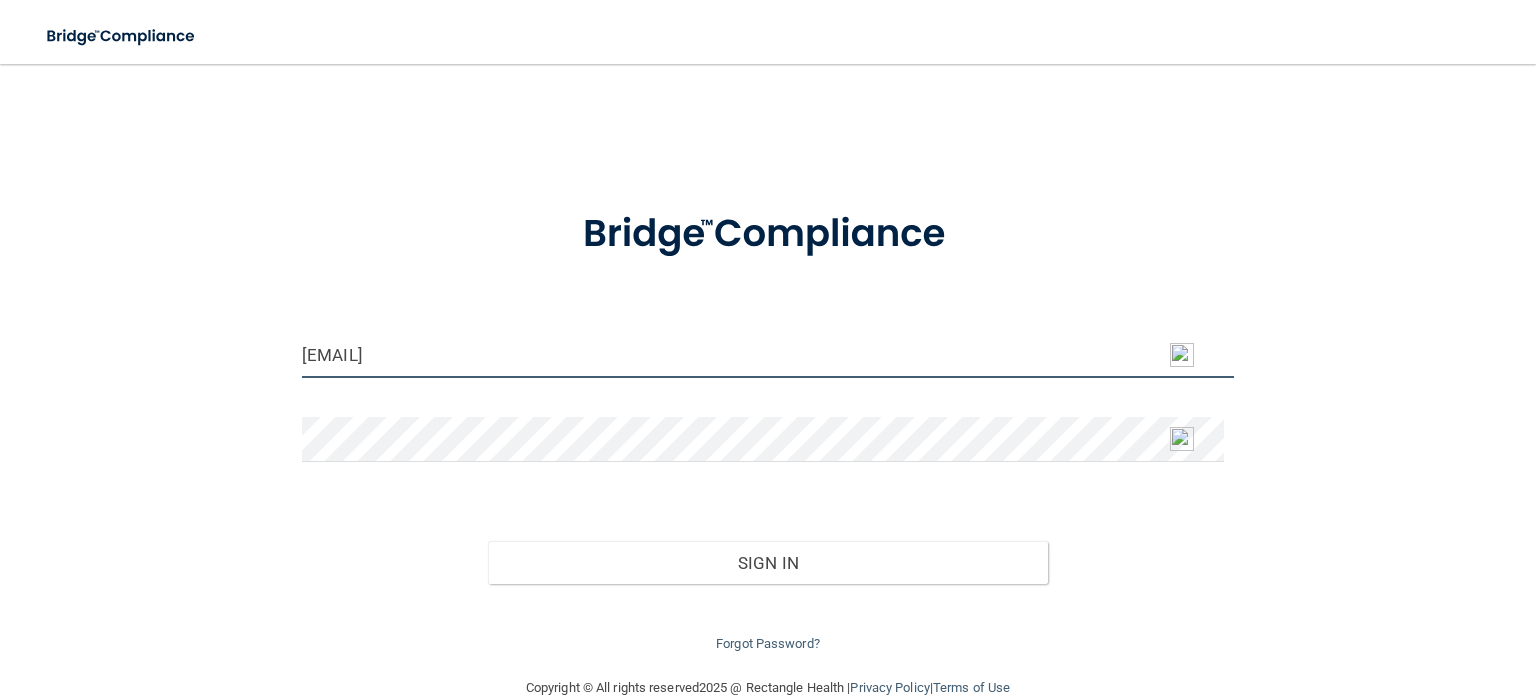 type on "[EMAIL]" 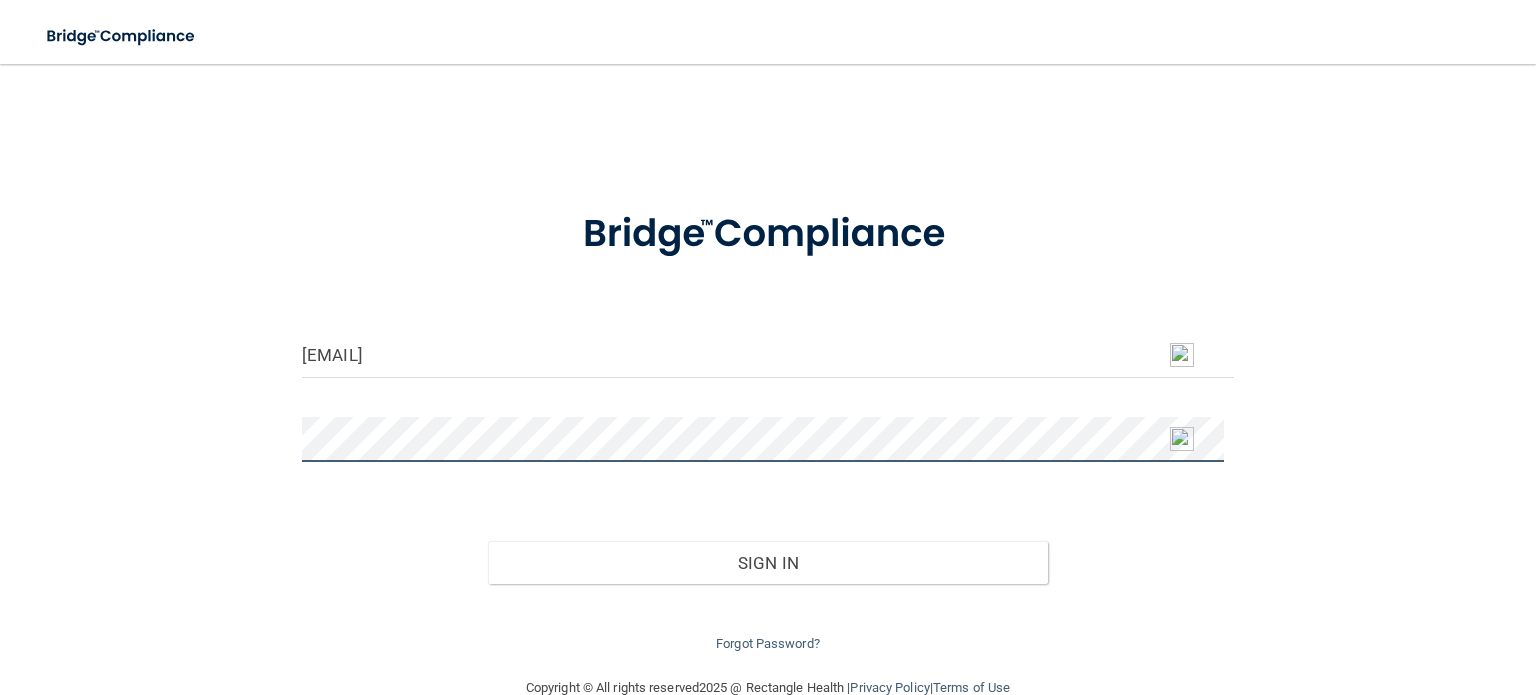 click on "Sign In" at bounding box center [767, 563] 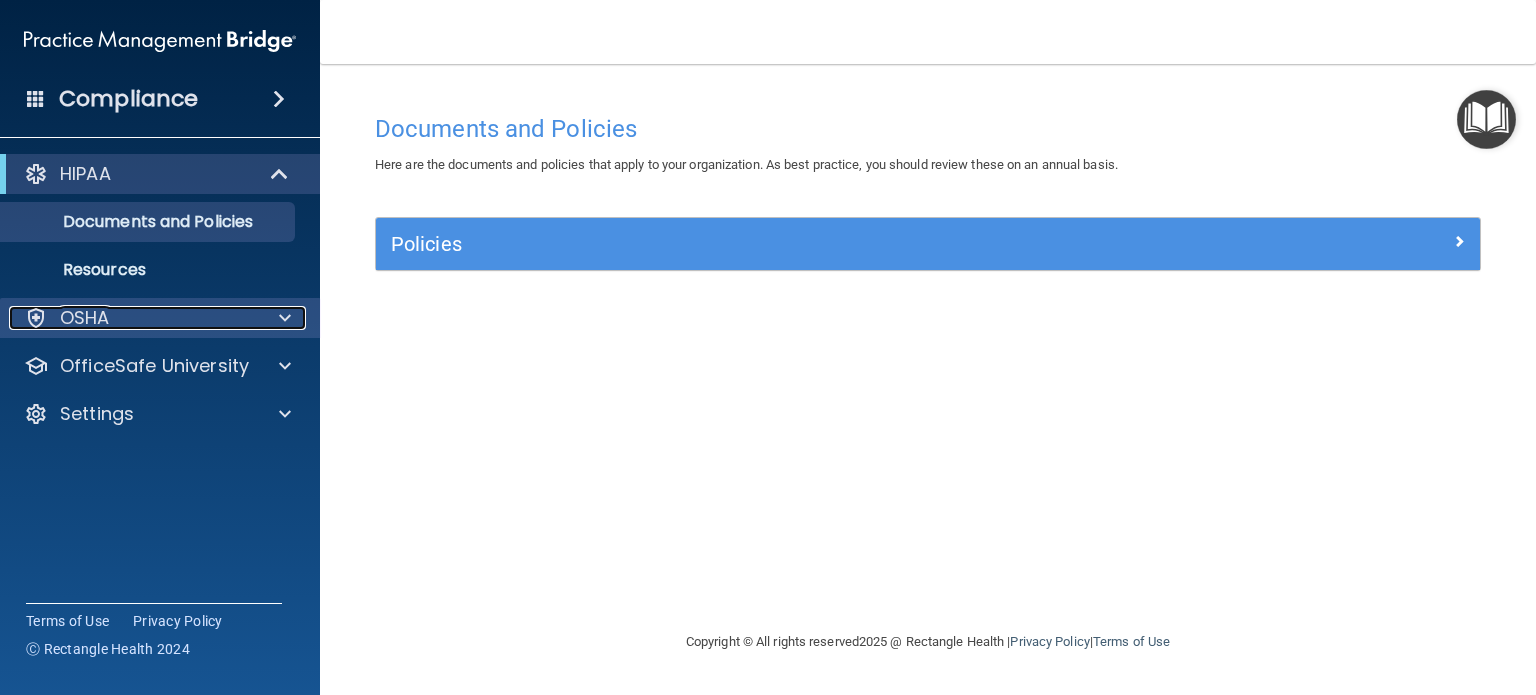 click at bounding box center [285, 318] 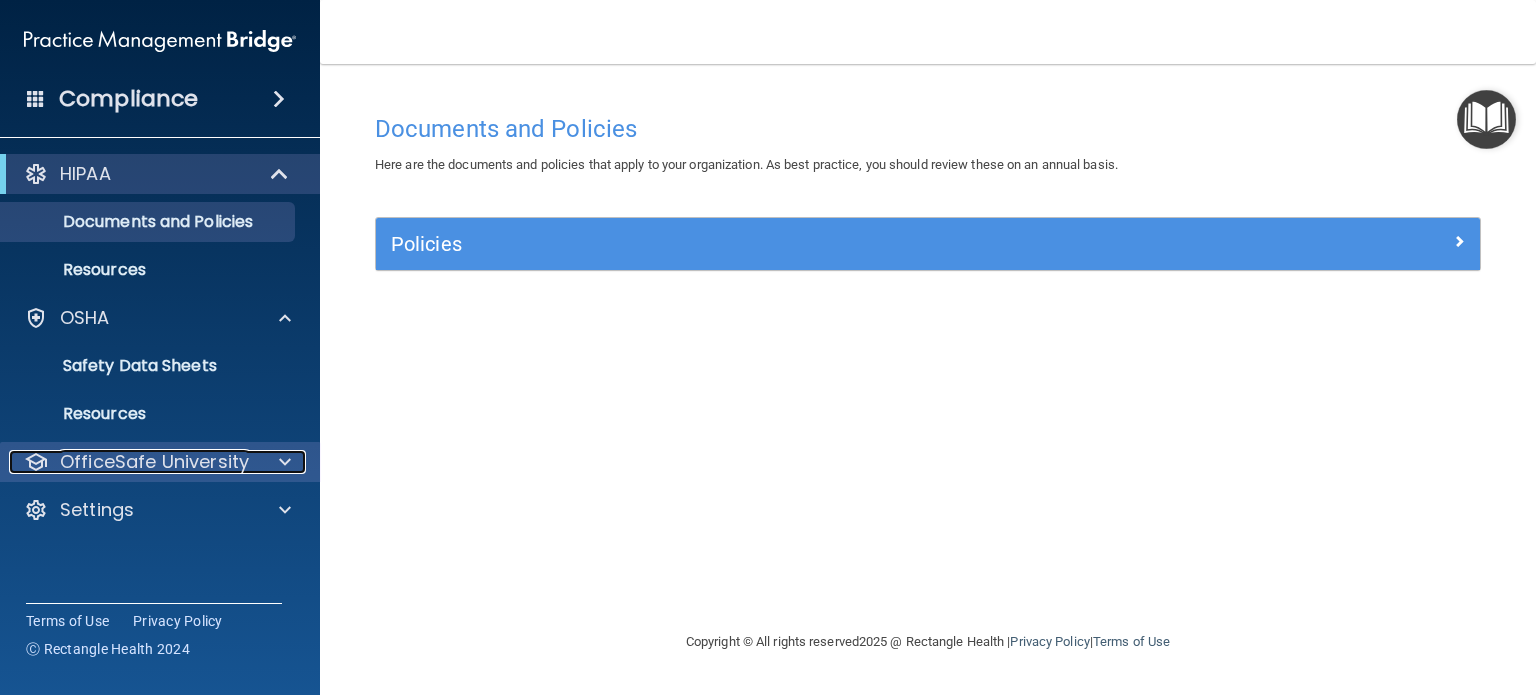 click on "OfficeSafe University" at bounding box center [133, 462] 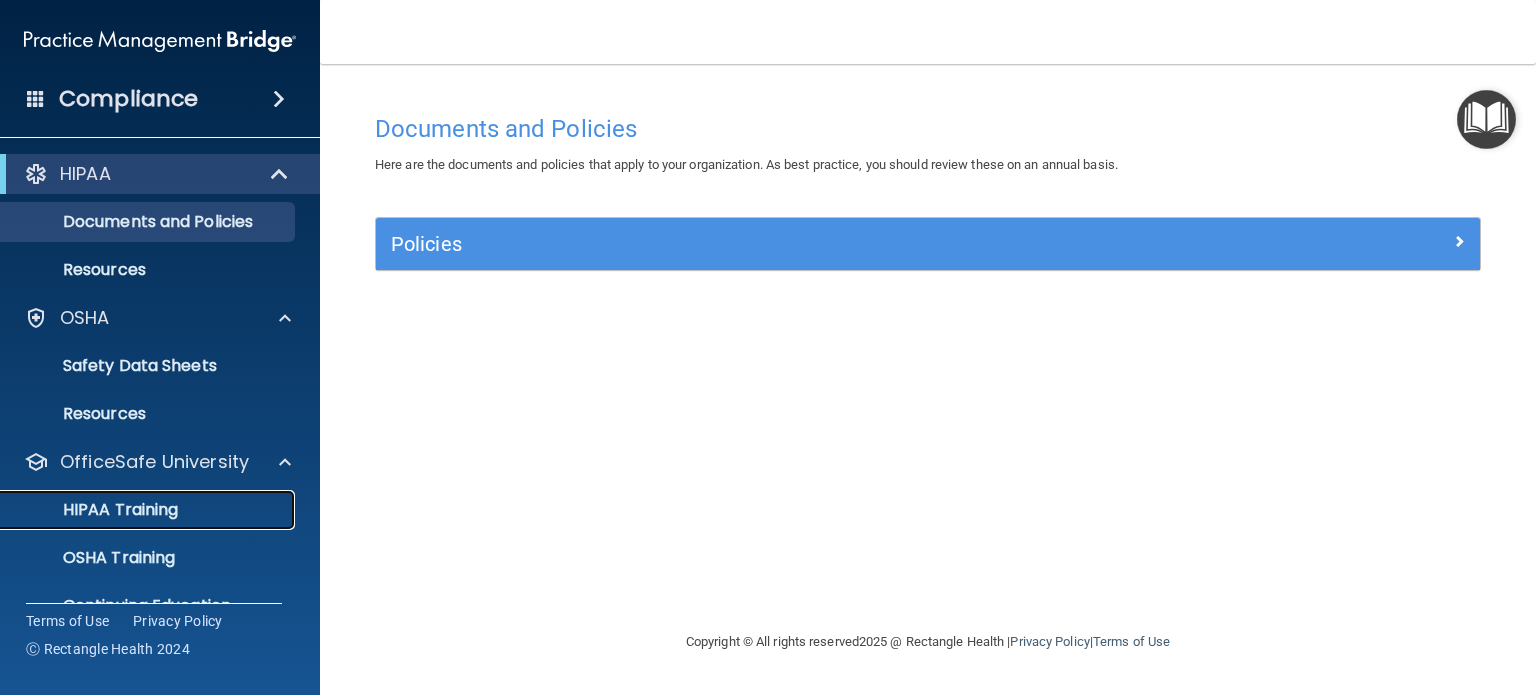 click on "HIPAA Training" at bounding box center (149, 510) 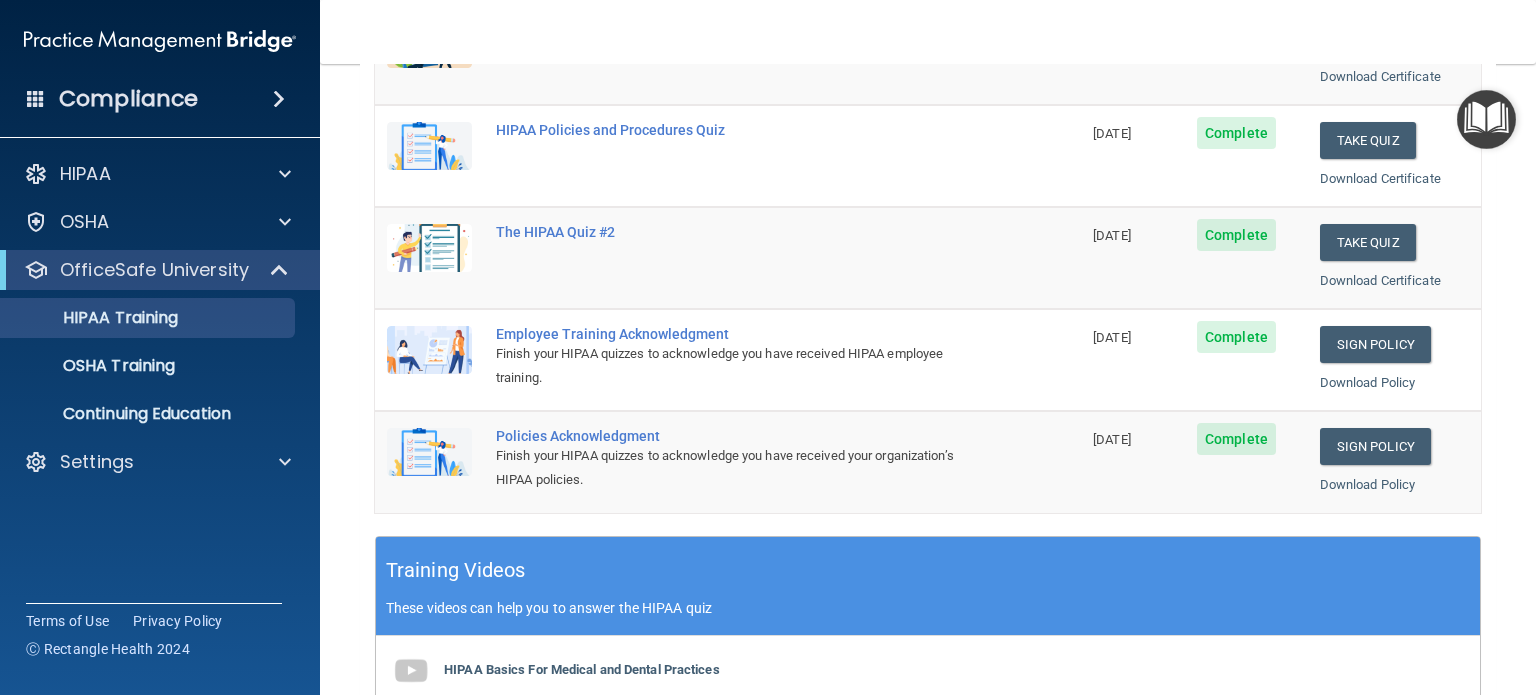 scroll, scrollTop: 360, scrollLeft: 0, axis: vertical 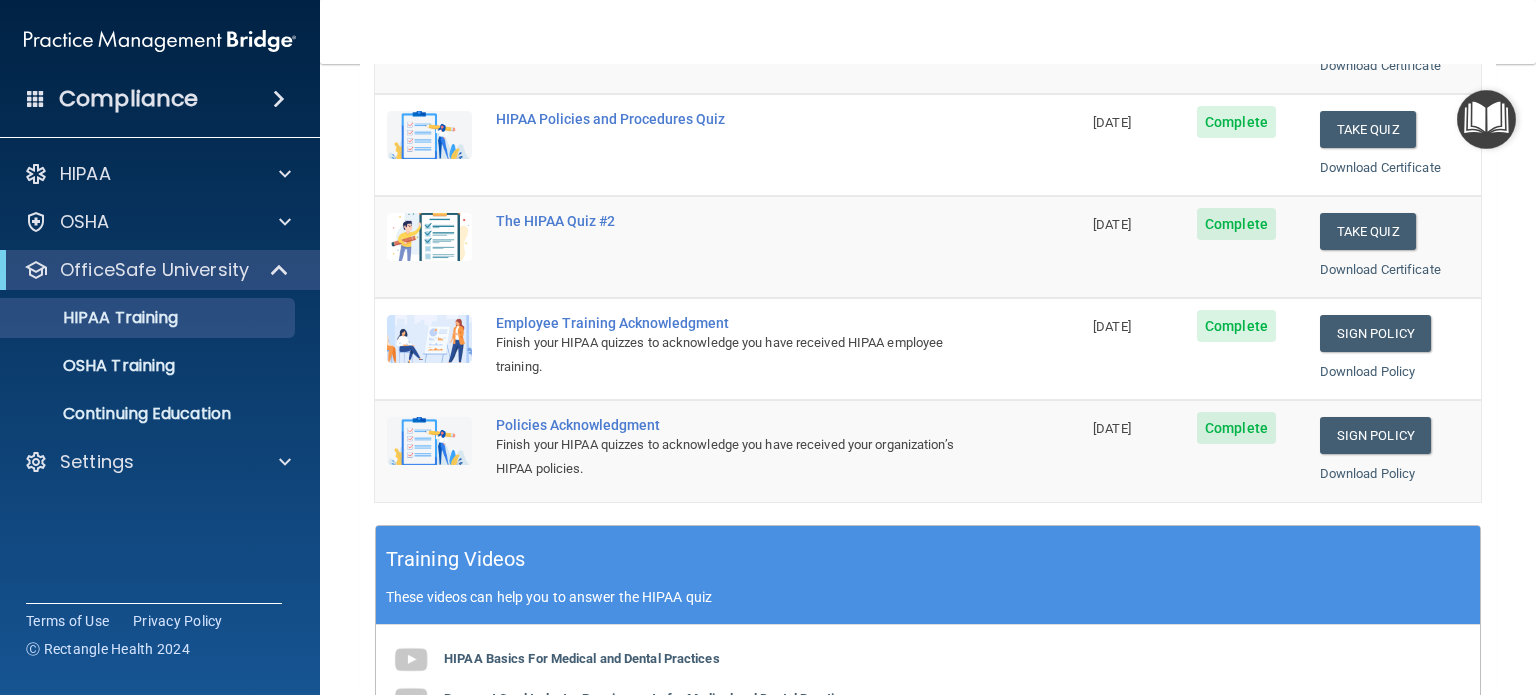 click at bounding box center [1263, 262] 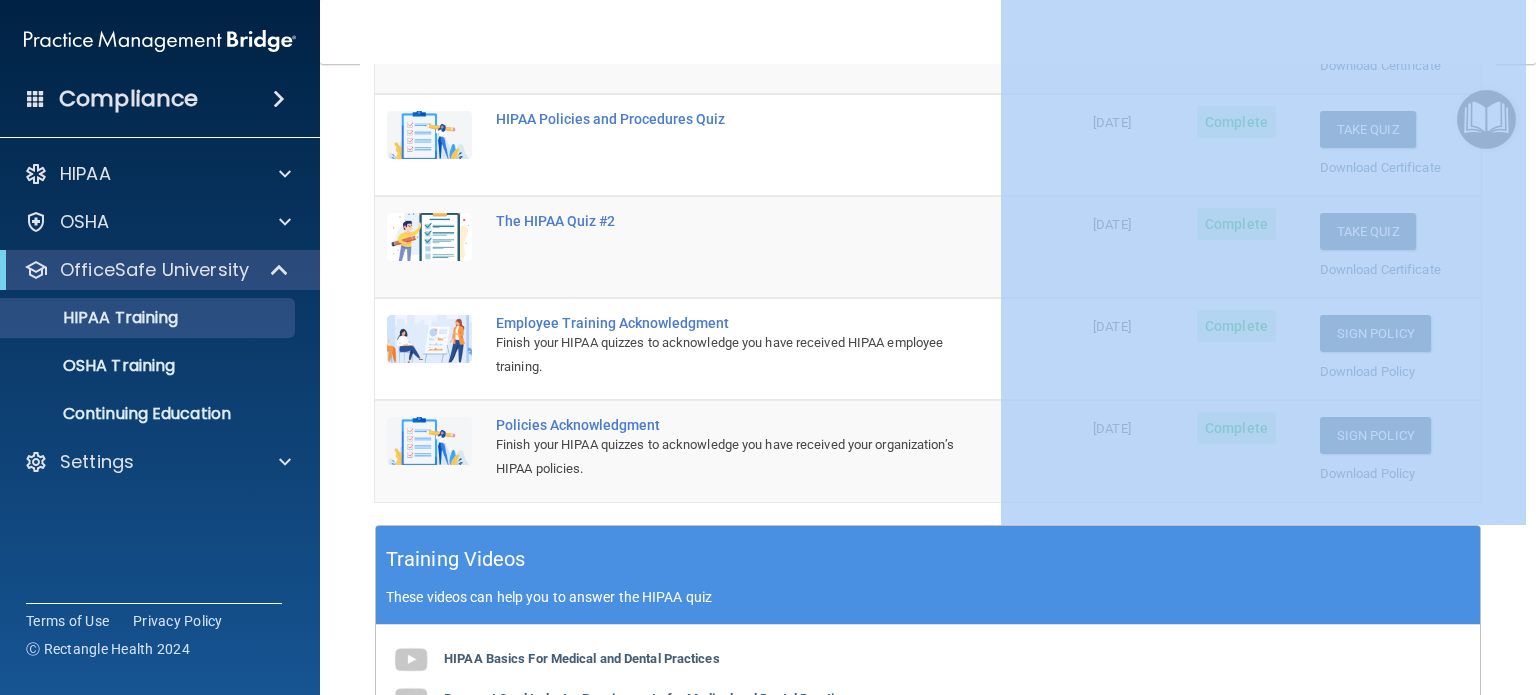 click at bounding box center (1263, 262) 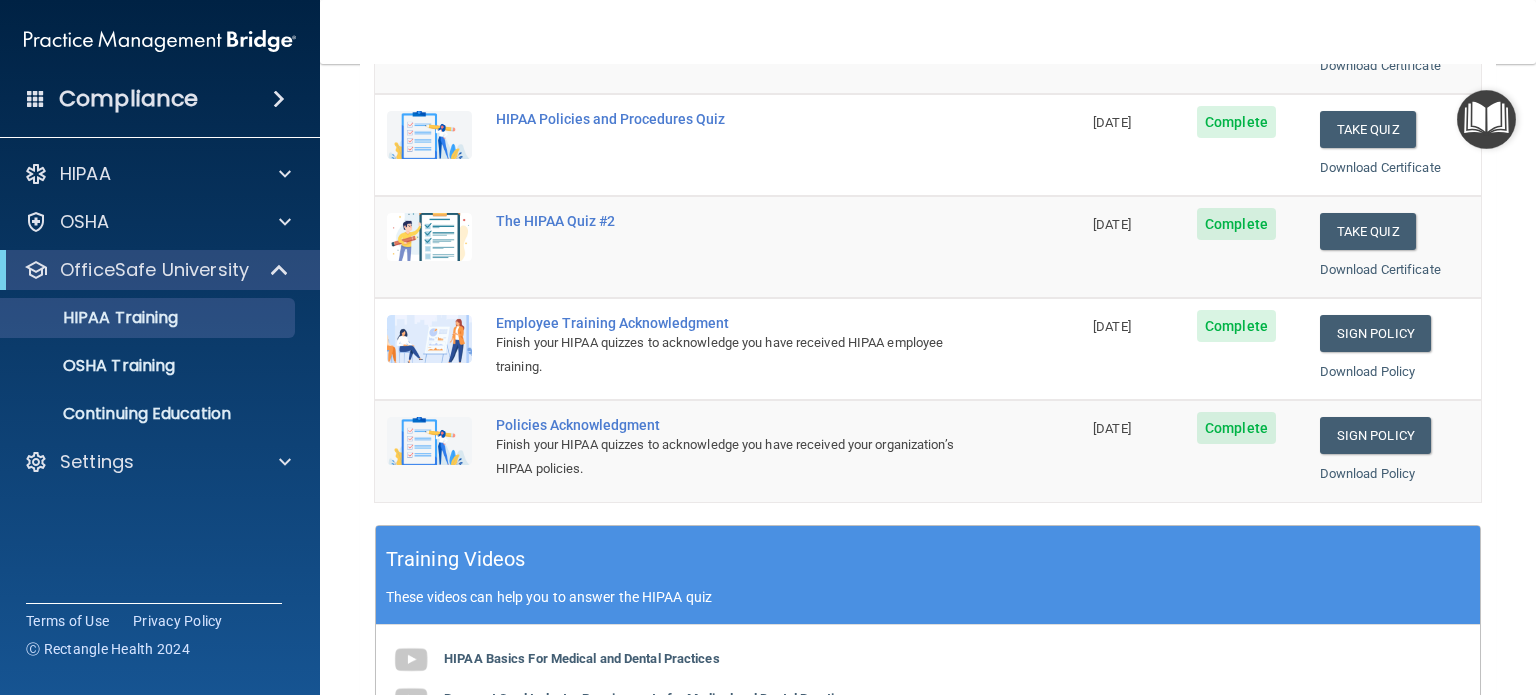 click on "Toggle navigation                                                                                                     [FIRST] [LAST]   [EMAIL]                            Manage My Enterprise              Growing Smiles - Mount Laurel     Manage My Location" at bounding box center [928, 32] 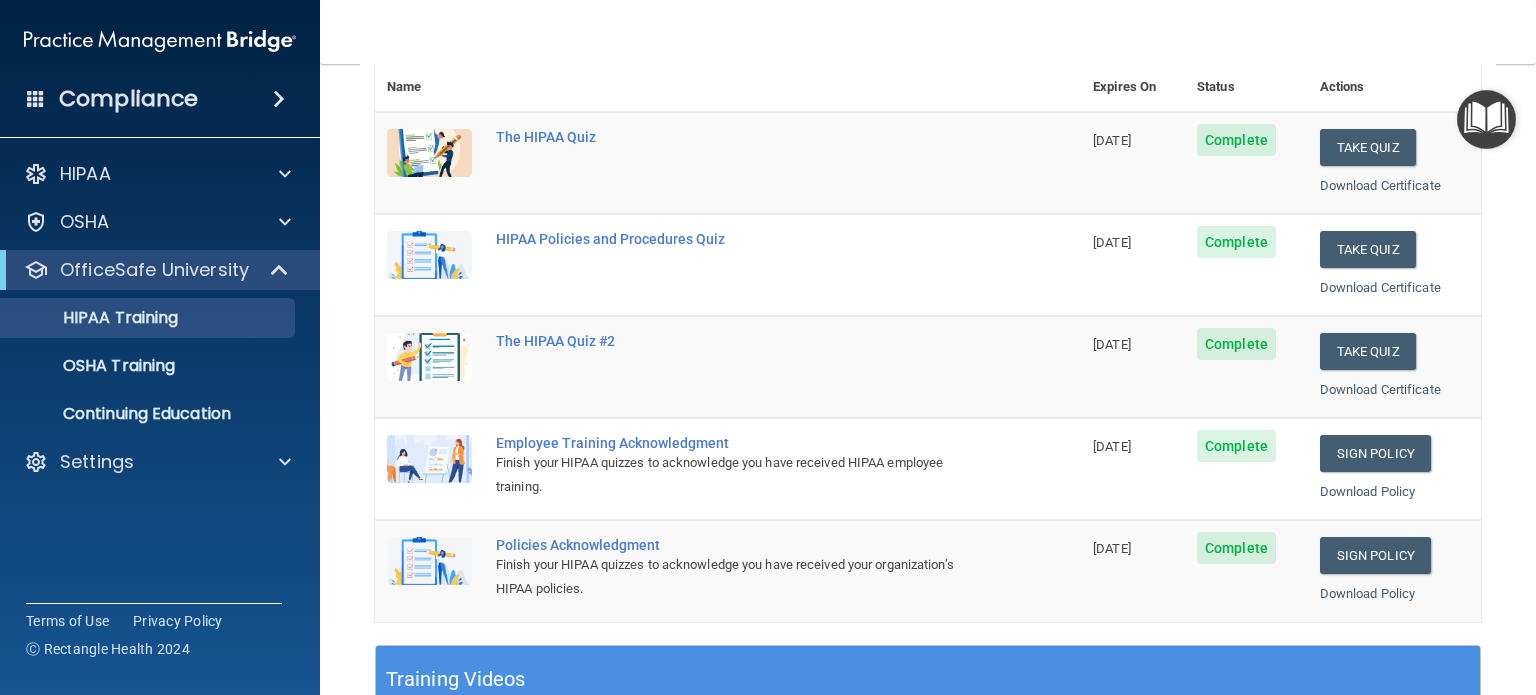 scroll, scrollTop: 200, scrollLeft: 0, axis: vertical 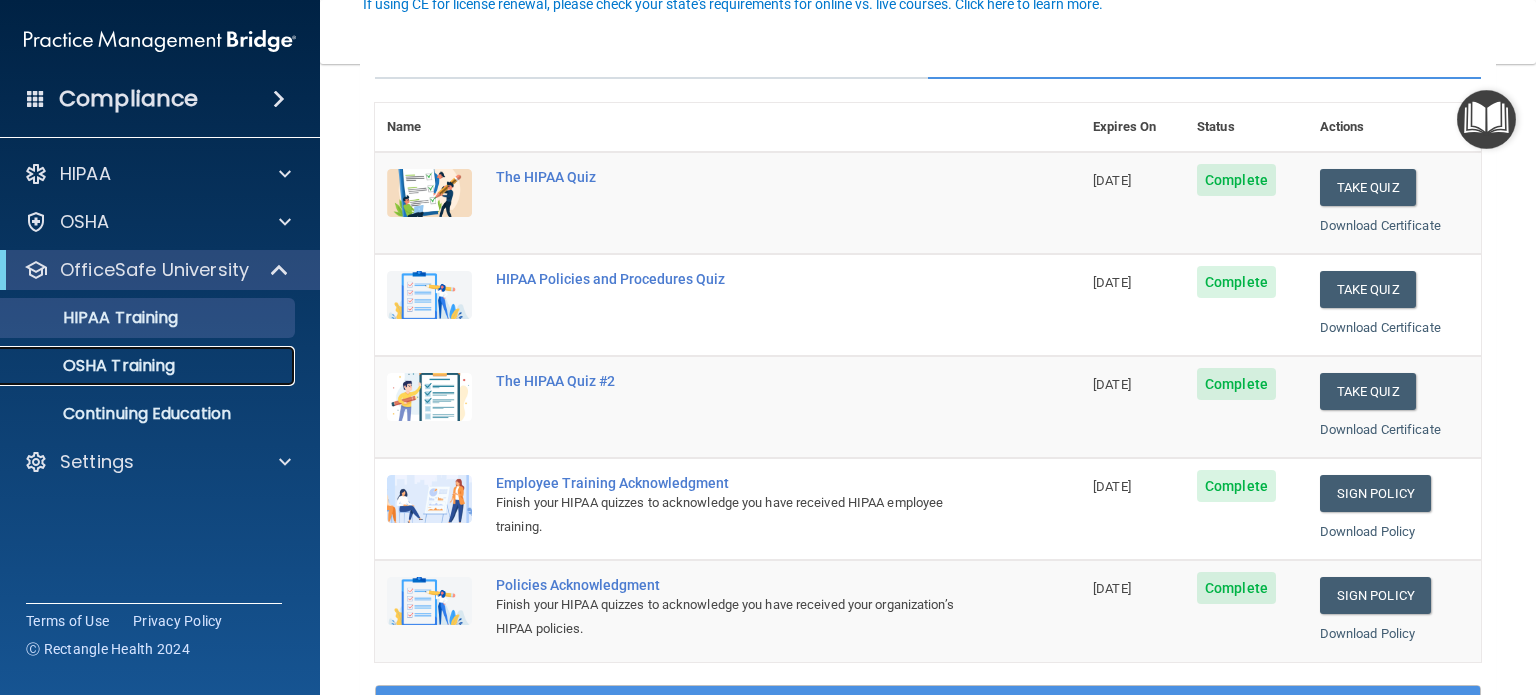 click on "OSHA Training" at bounding box center (137, 366) 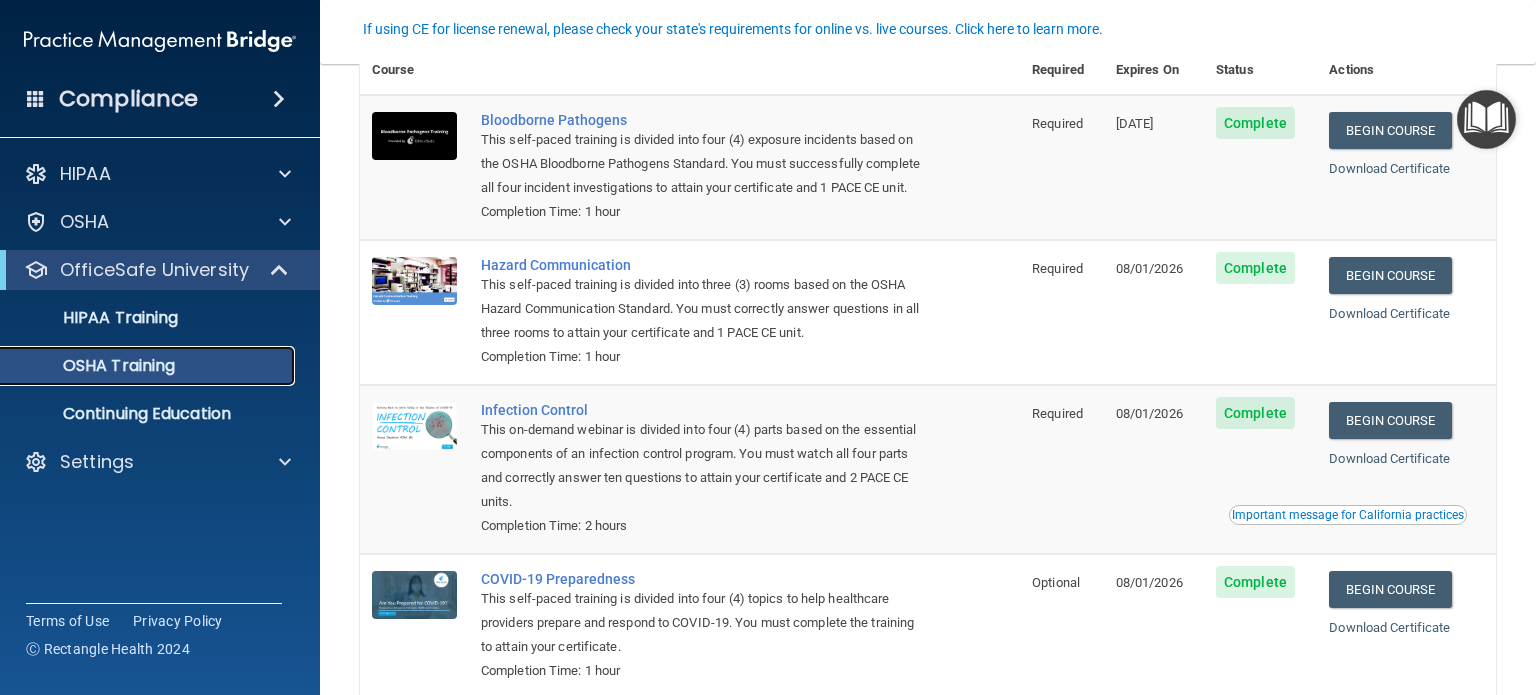 scroll, scrollTop: 130, scrollLeft: 0, axis: vertical 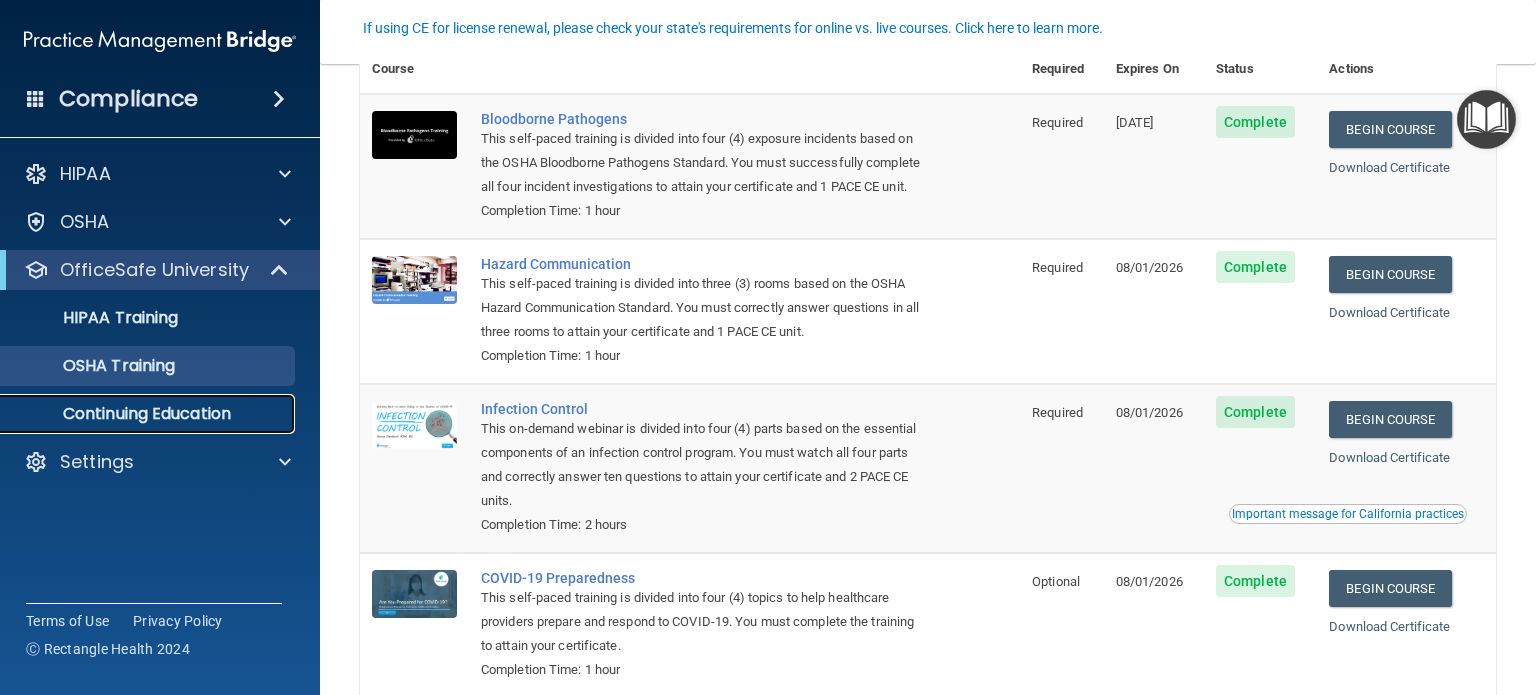click on "Continuing Education" at bounding box center [149, 414] 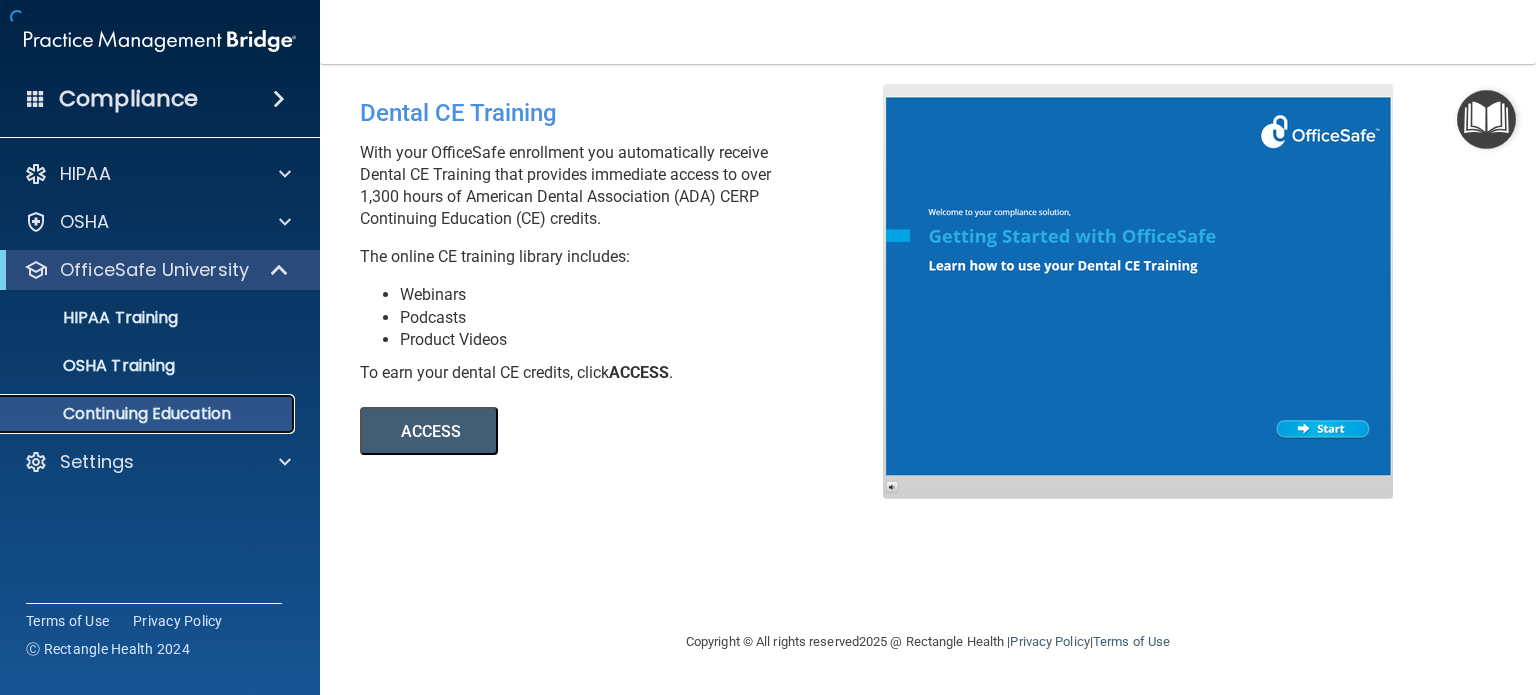 scroll, scrollTop: 0, scrollLeft: 0, axis: both 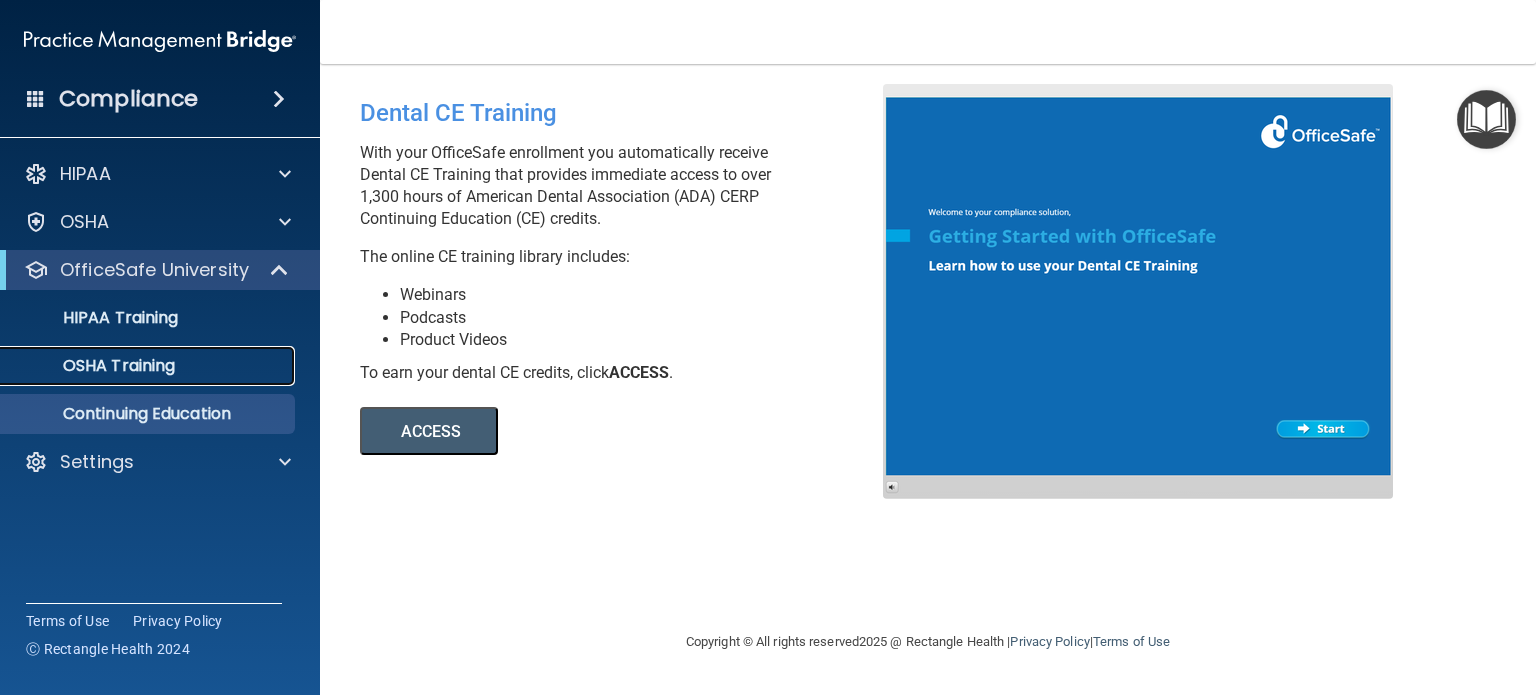 click on "OSHA Training" at bounding box center [94, 366] 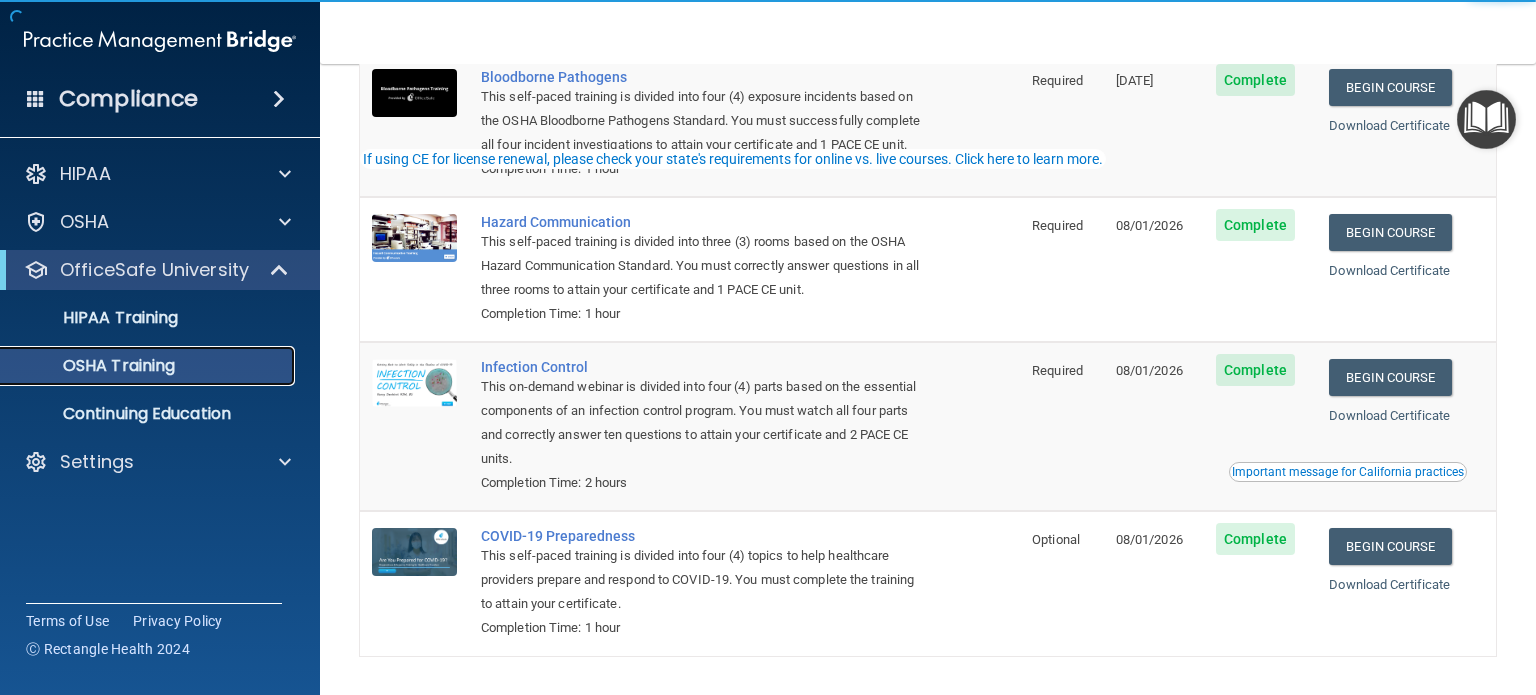 scroll, scrollTop: 263, scrollLeft: 0, axis: vertical 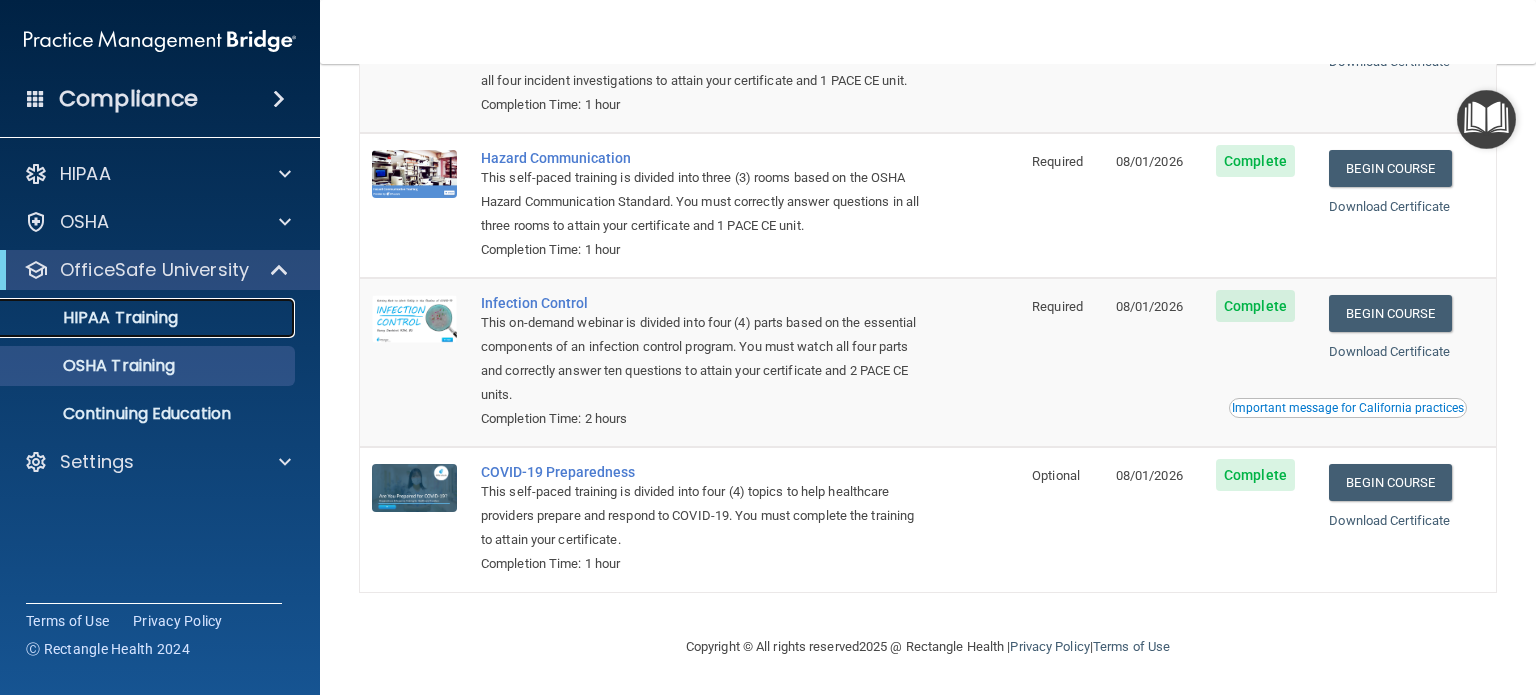 click on "HIPAA Training" at bounding box center (95, 318) 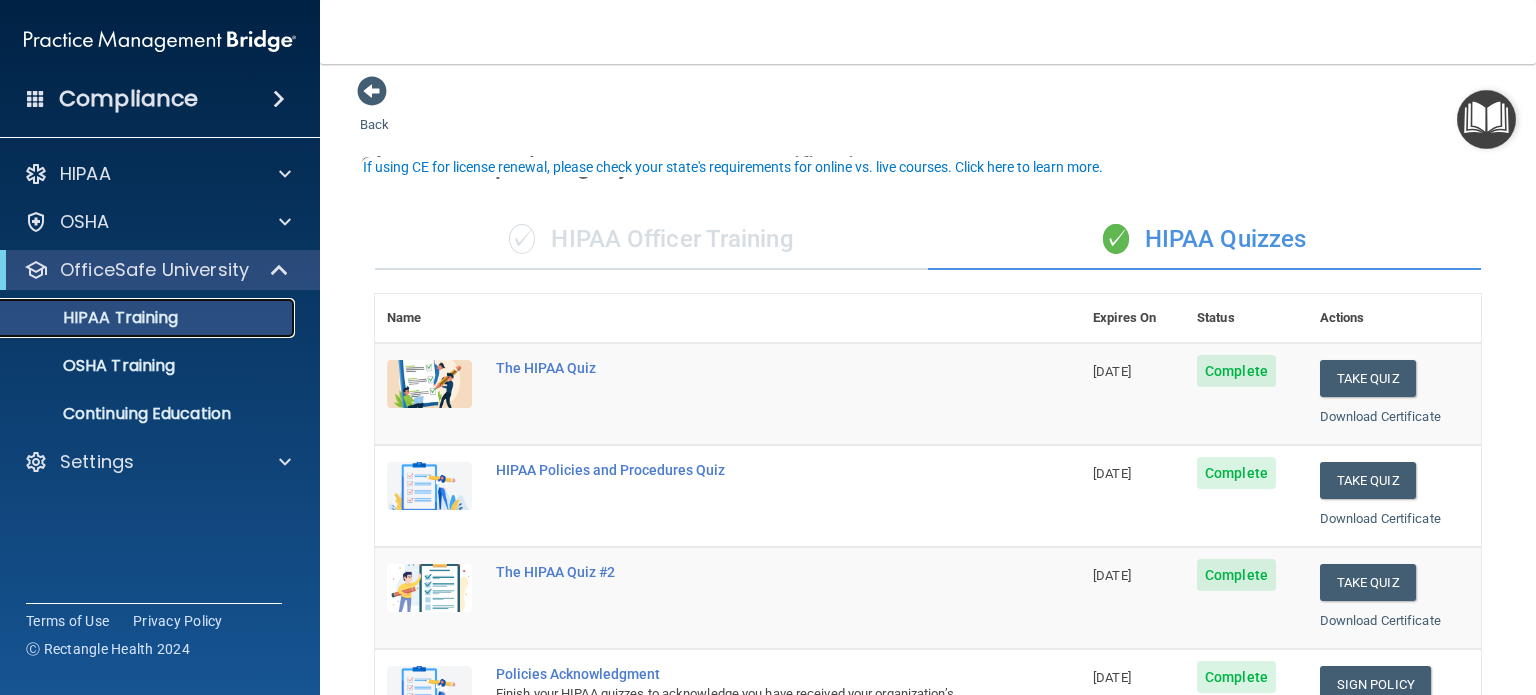 scroll, scrollTop: 0, scrollLeft: 0, axis: both 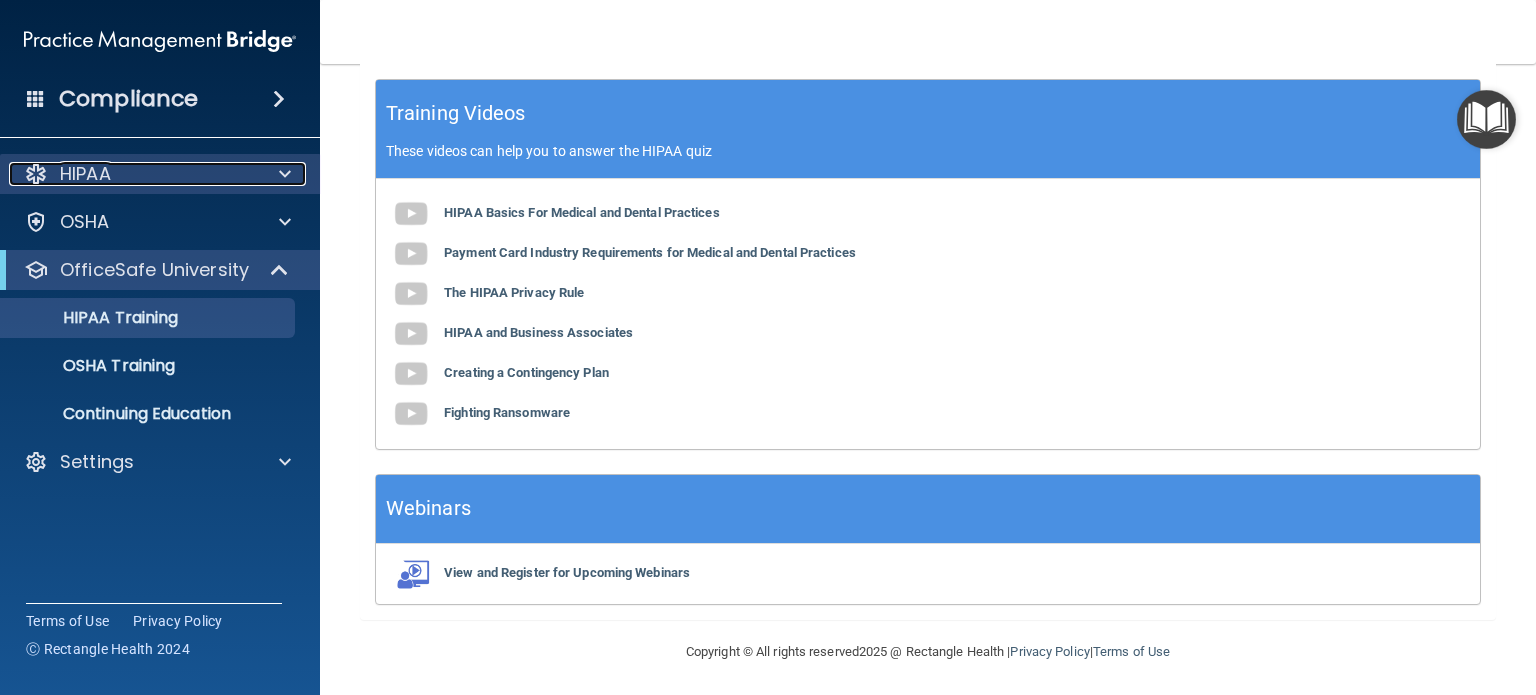 click on "HIPAA" at bounding box center [85, 174] 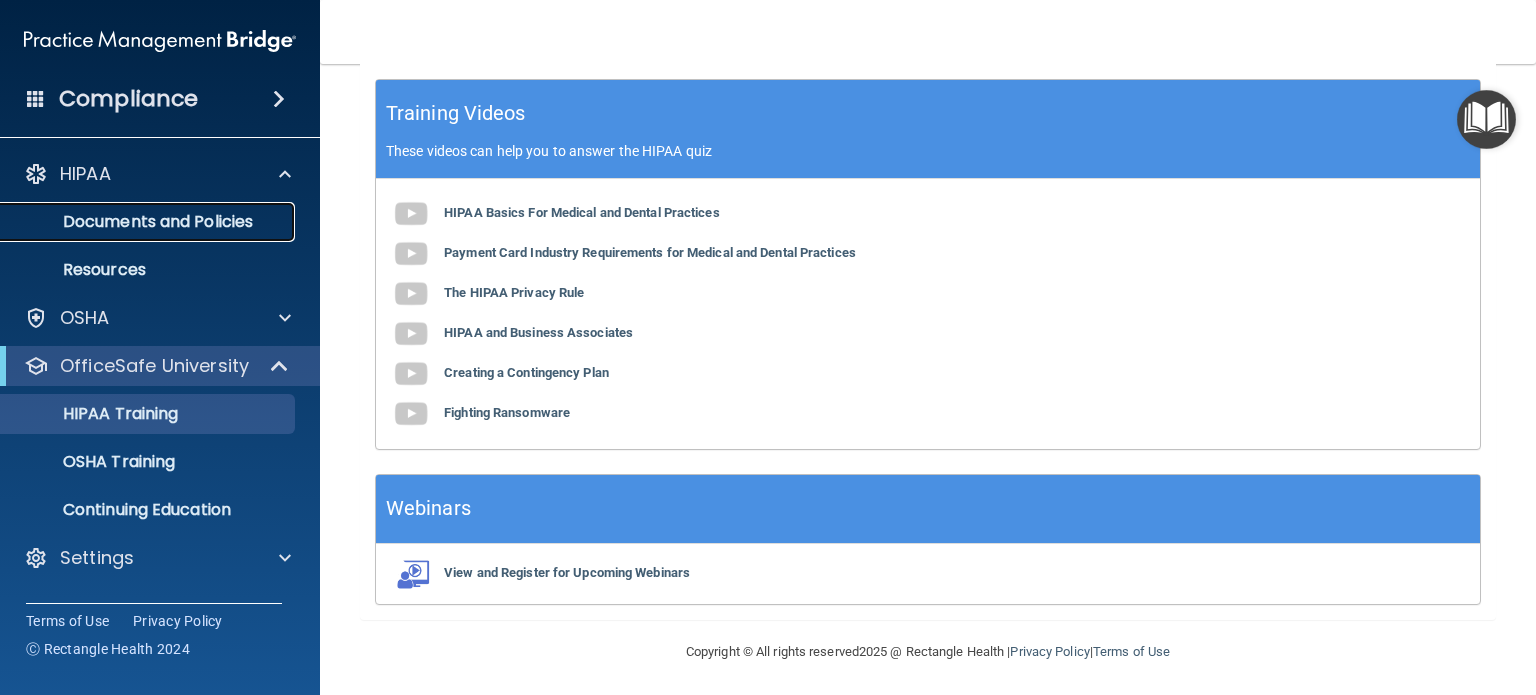 click on "Documents and Policies" at bounding box center (149, 222) 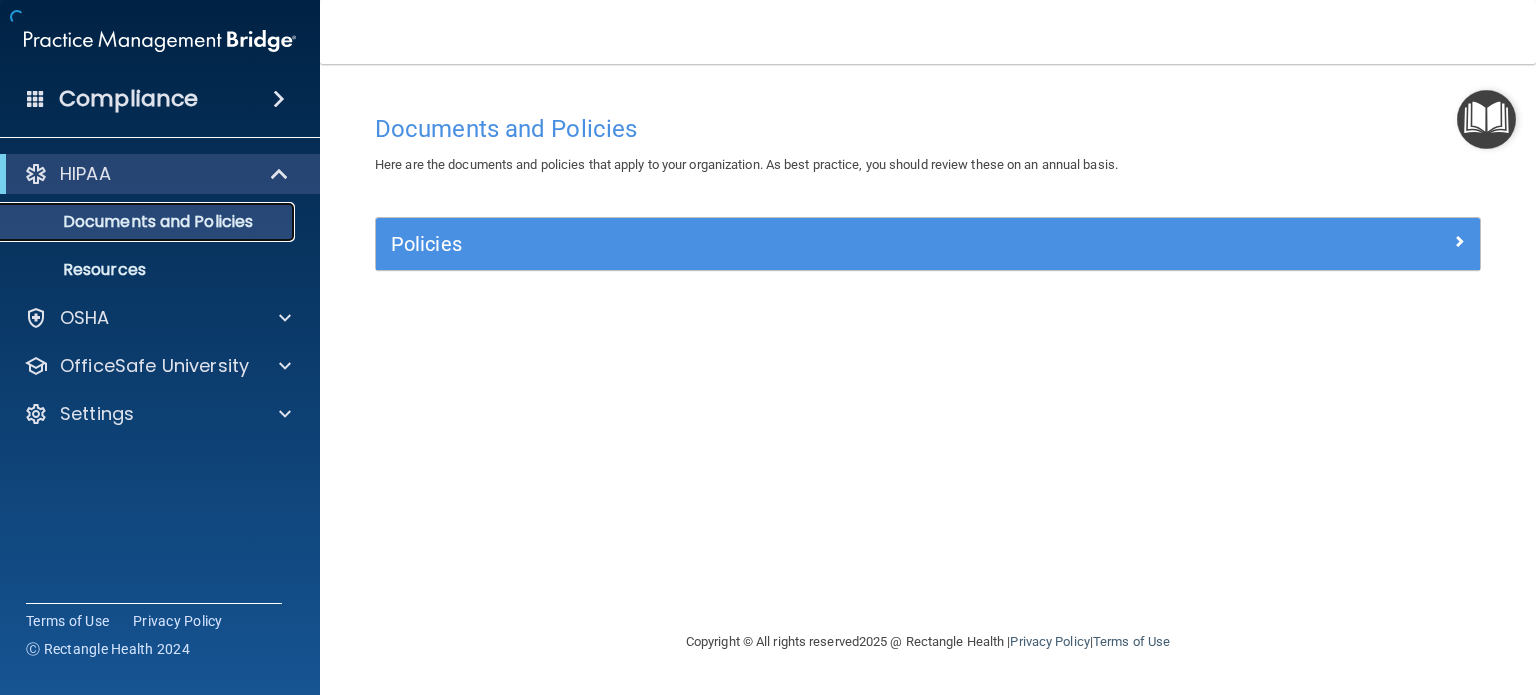 scroll, scrollTop: 0, scrollLeft: 0, axis: both 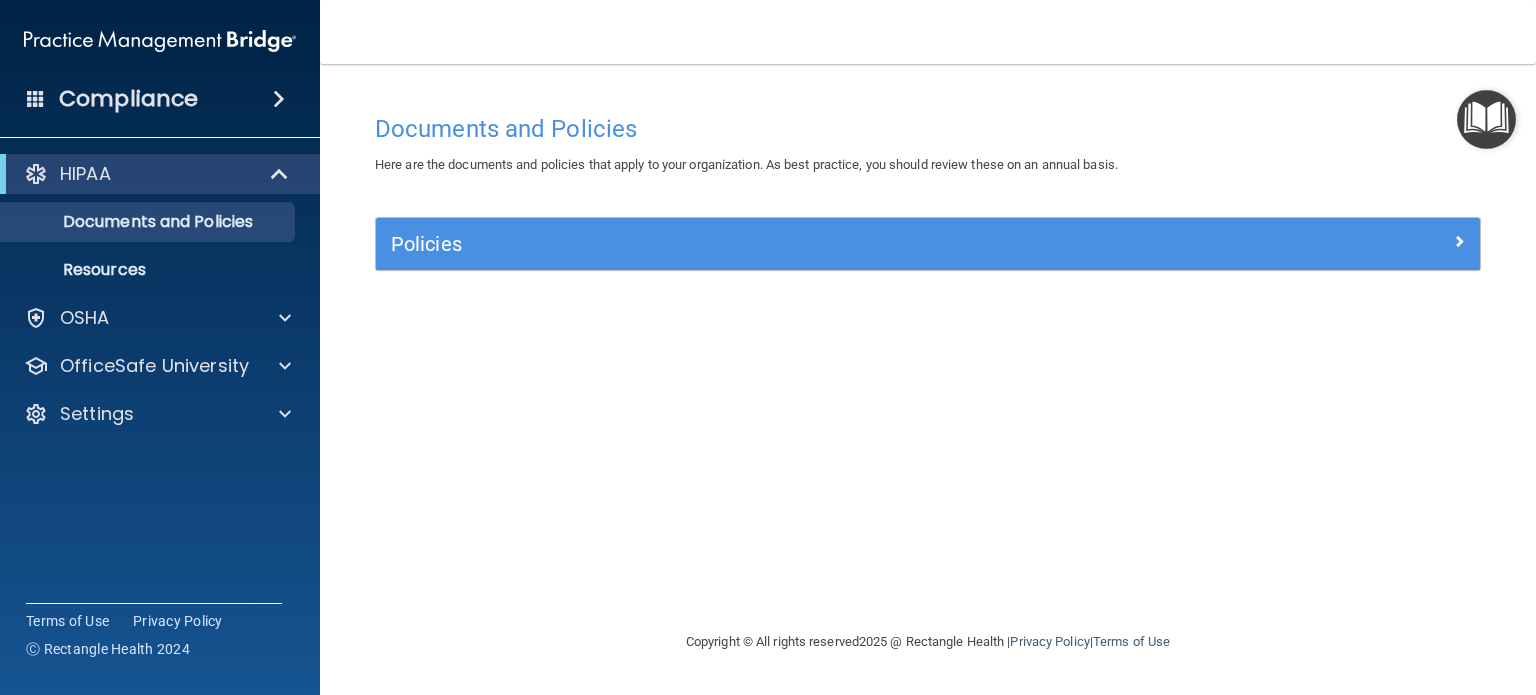 click on "Policies
Select All   (Unselect 0)    Unselect All            Print Selected (0)                       Acceptable Use Policy                         Policy that defines acceptable and unacceptable use of electronic devices and network resources in conjunction with its established culture of ethical and lawful behavior, openness, trust, and integrity.                     Business Associates Policy                         Policy that describes the obligations of business associates and the requirements for contracting with business associates.                     Complaint Process Policy                         Policy to provide a process for patients and responsible parties to make complaints concerning privacy and security practices.                     Document Destruction Policy                                             Documentation Retention Policy                                             Employee Access to PHI Policy" at bounding box center [928, 255] 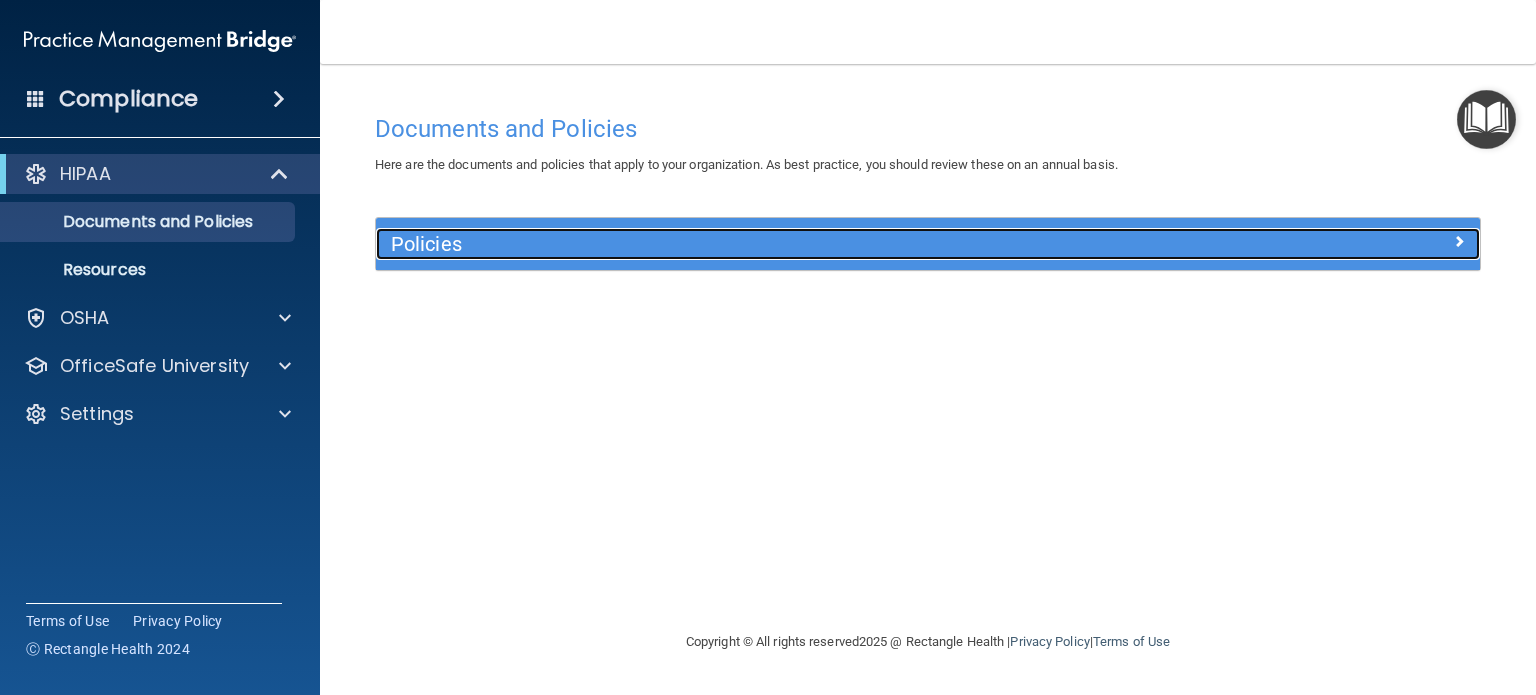 click on "Policies" at bounding box center (790, 244) 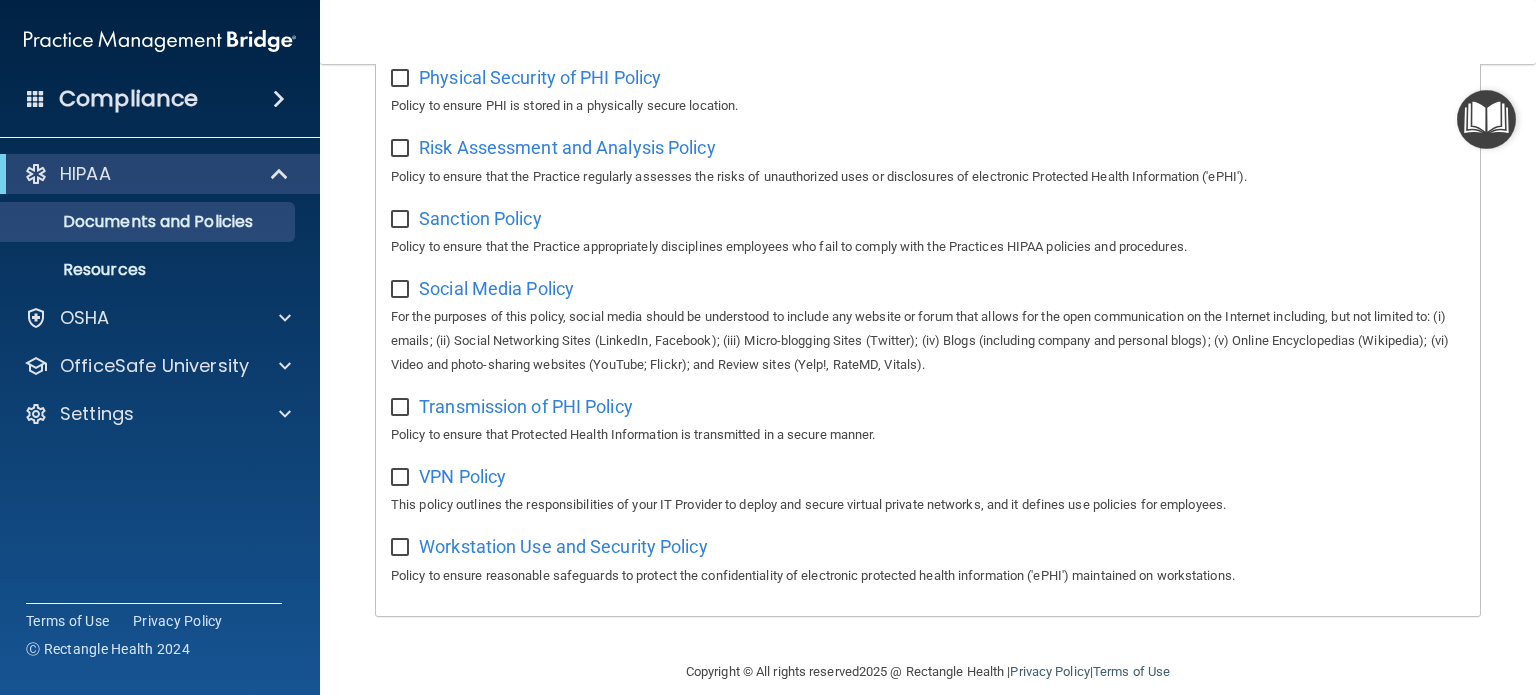 scroll, scrollTop: 1349, scrollLeft: 0, axis: vertical 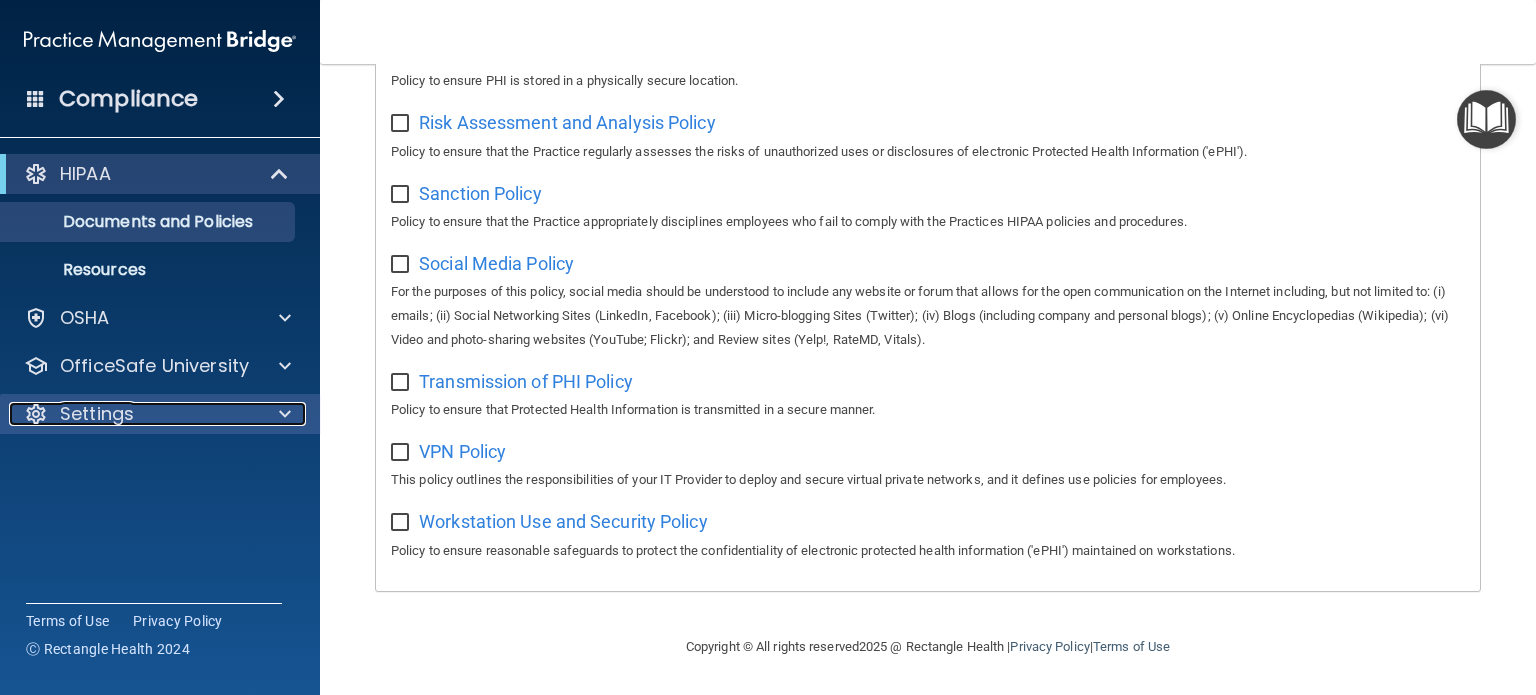 click at bounding box center (285, 414) 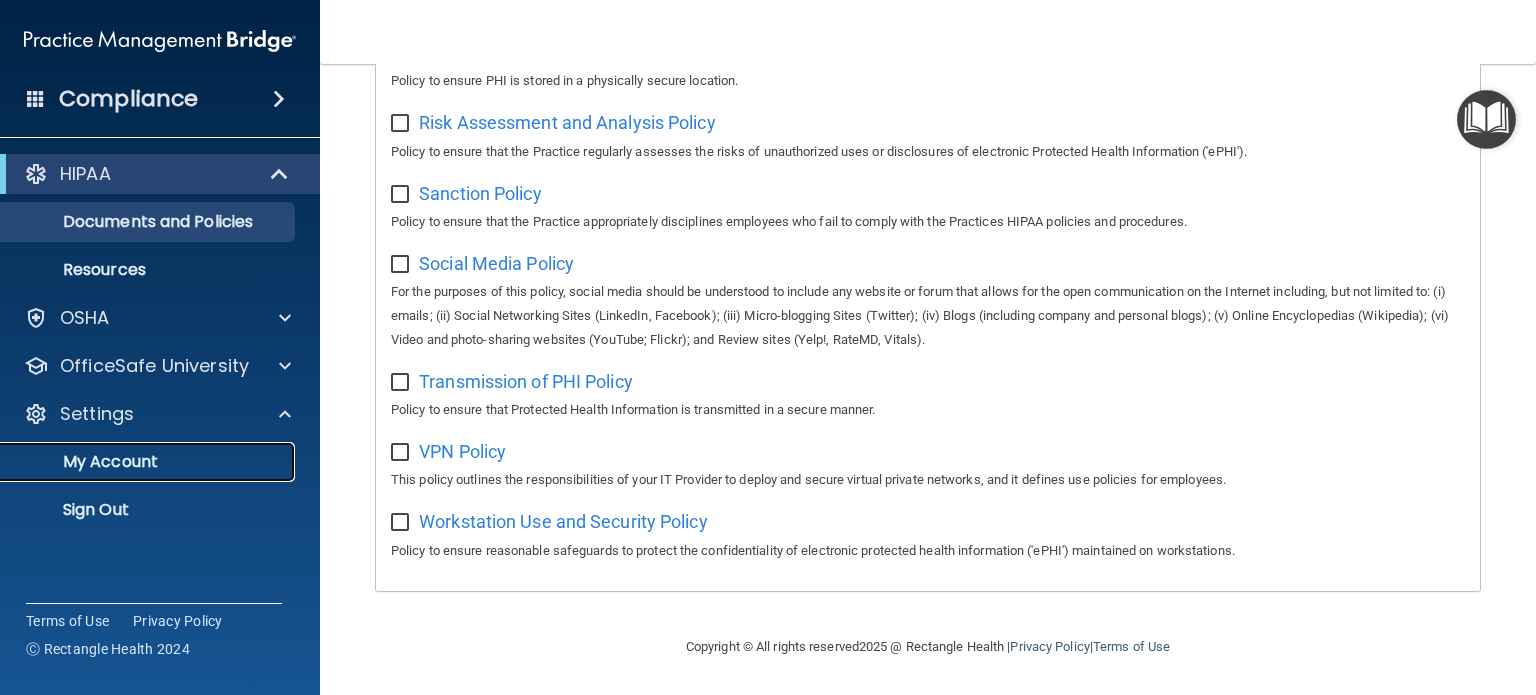 click on "My Account" at bounding box center (149, 462) 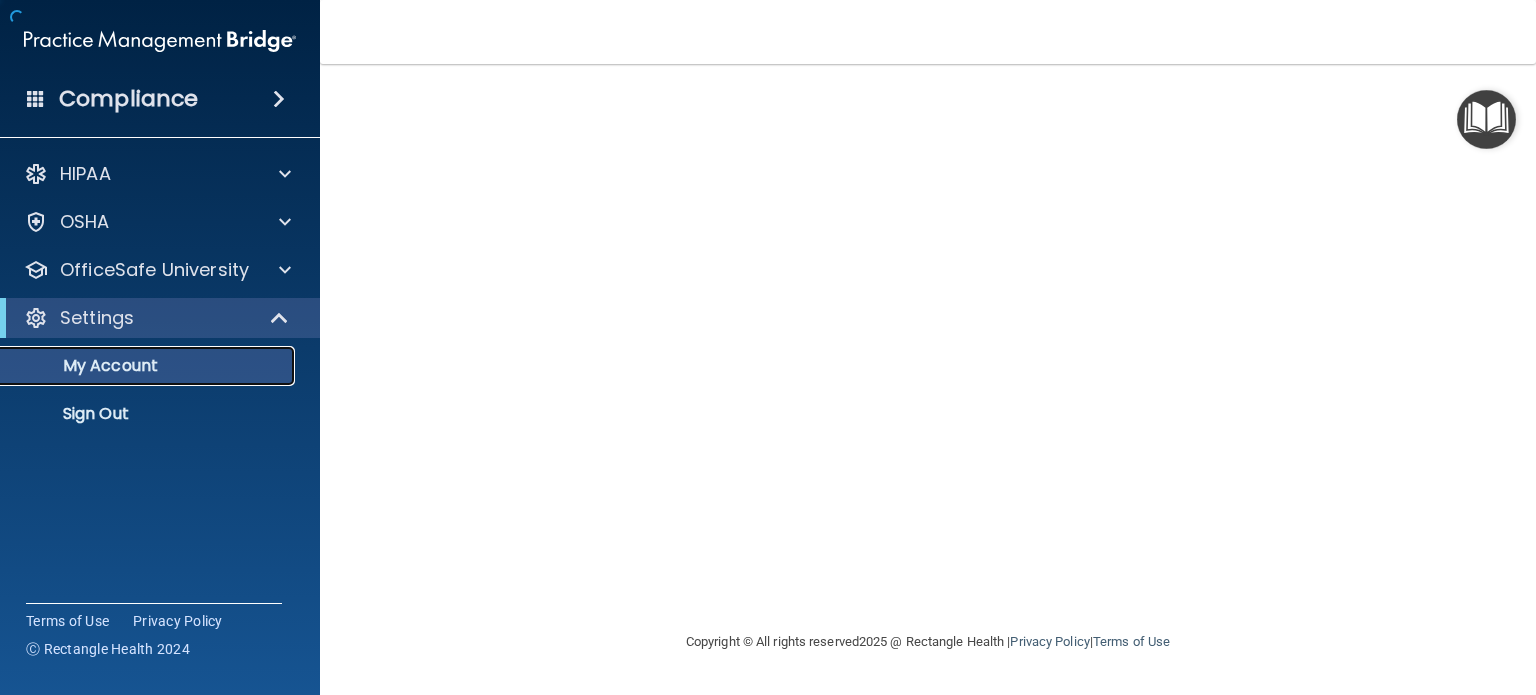 scroll, scrollTop: 0, scrollLeft: 0, axis: both 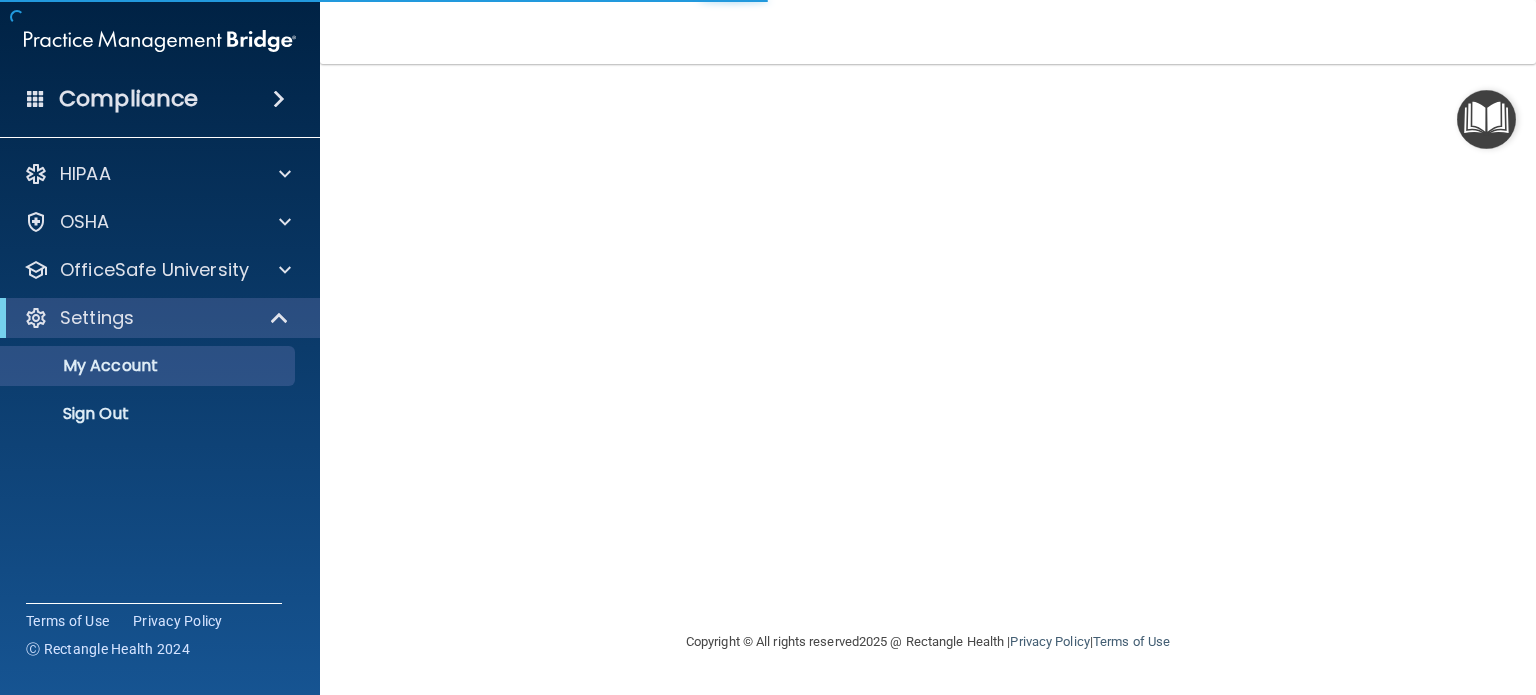 click on "Copyright © All rights reserved  2025 @ Rectangle Health |  Privacy Policy  |  Terms of Use" at bounding box center (928, 379) 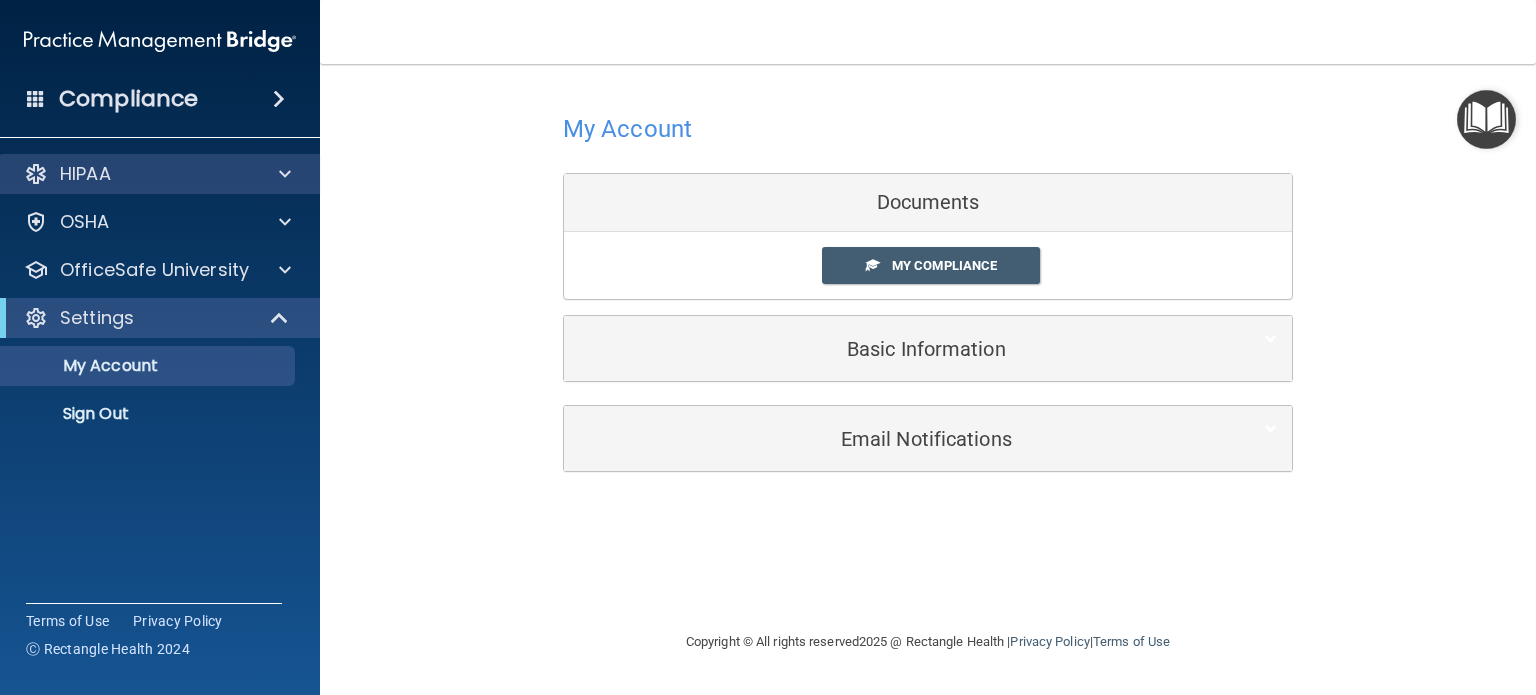 click on "HIPAA" at bounding box center (160, 174) 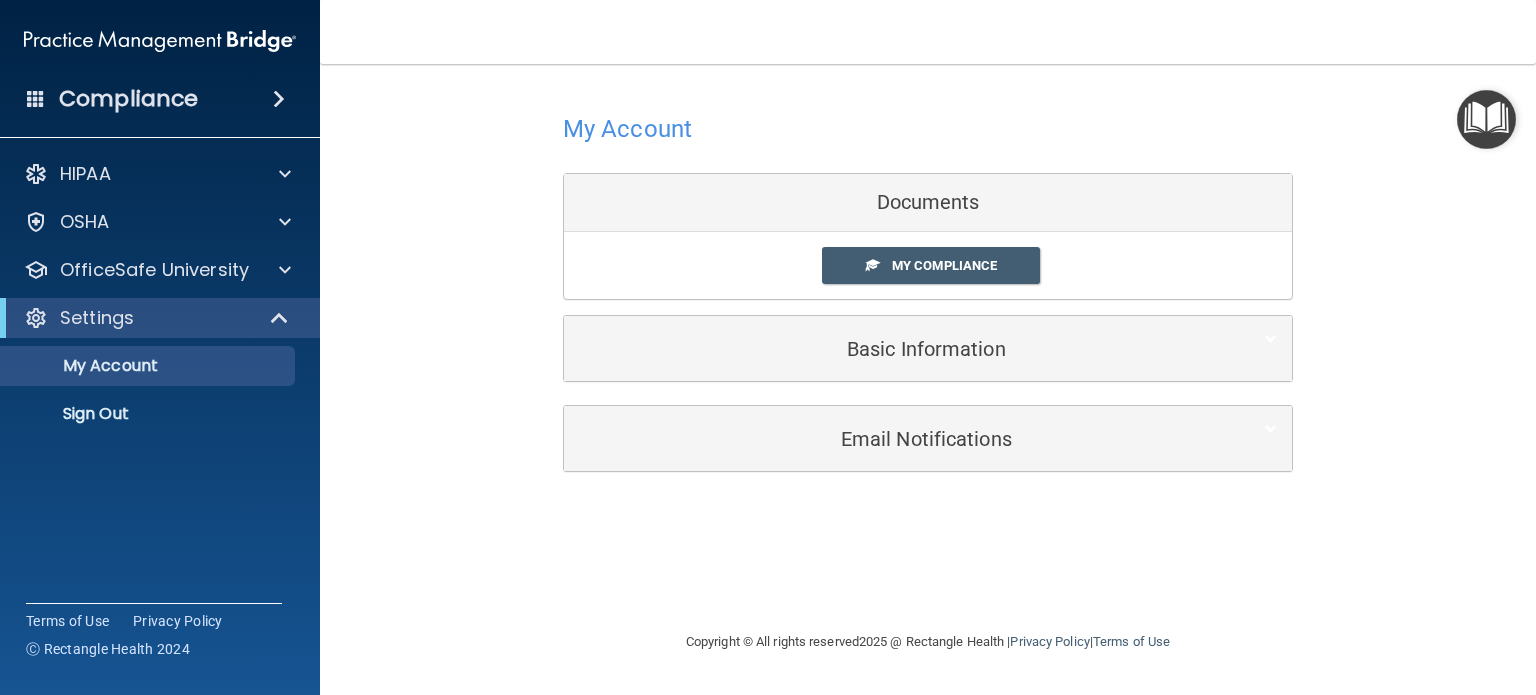 click on "Compliance" at bounding box center [128, 99] 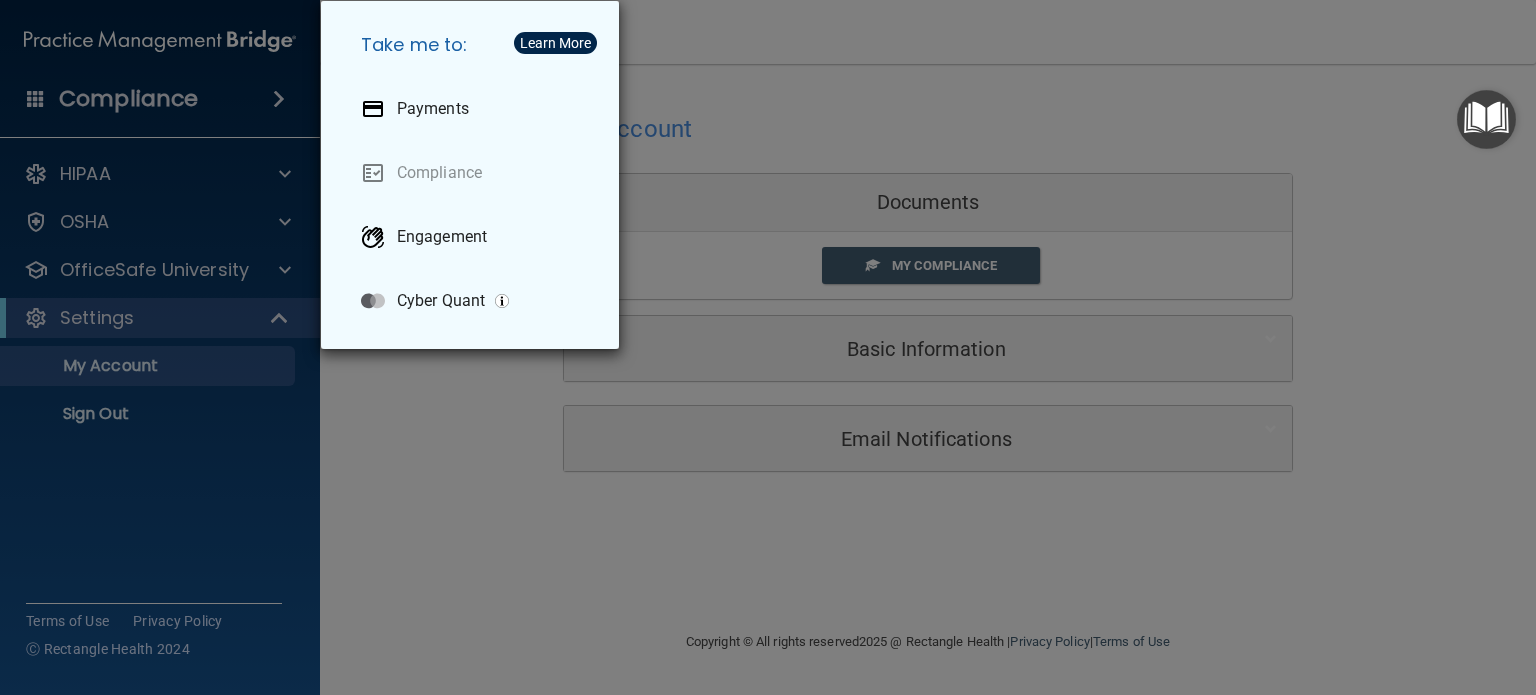 click on "Take me to:             Payments                   Compliance                     Engagement                     Cyber Quant" at bounding box center [768, 347] 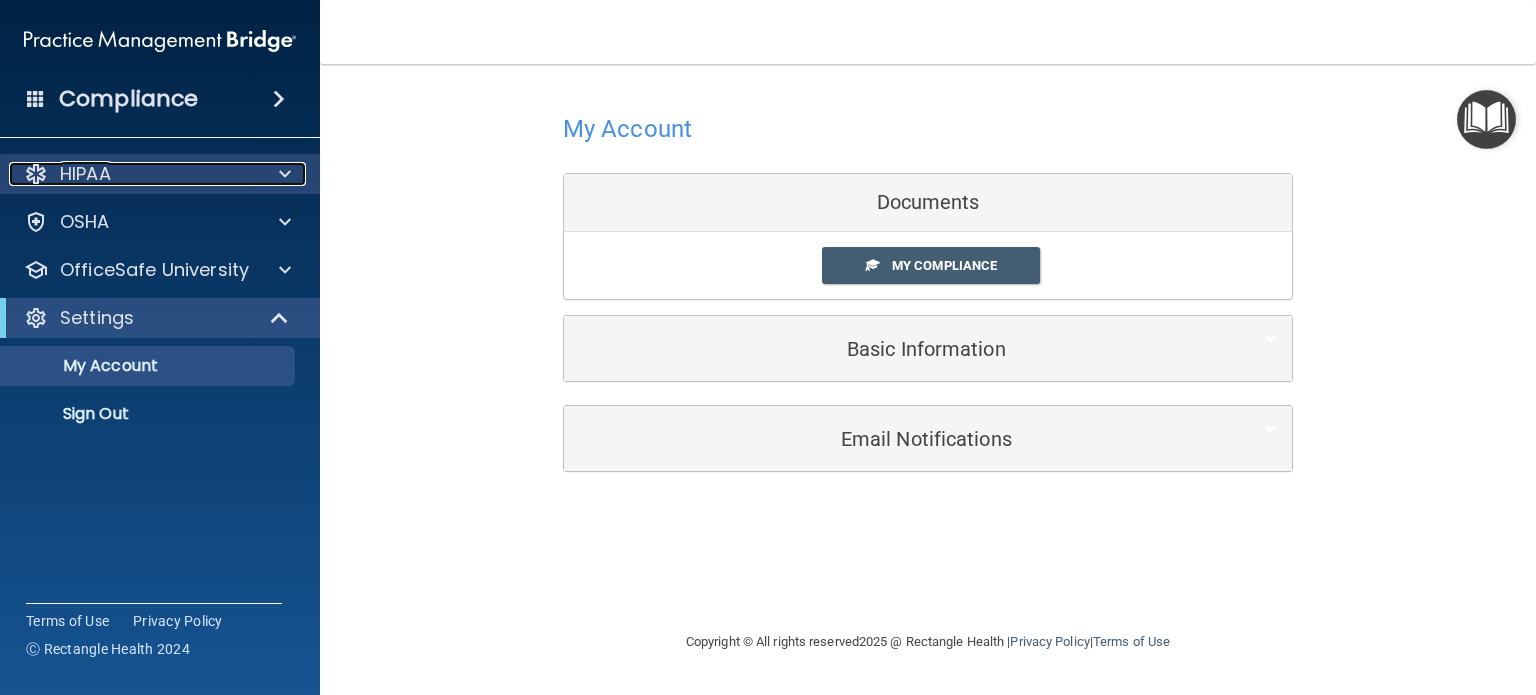 click on "HIPAA" at bounding box center [133, 174] 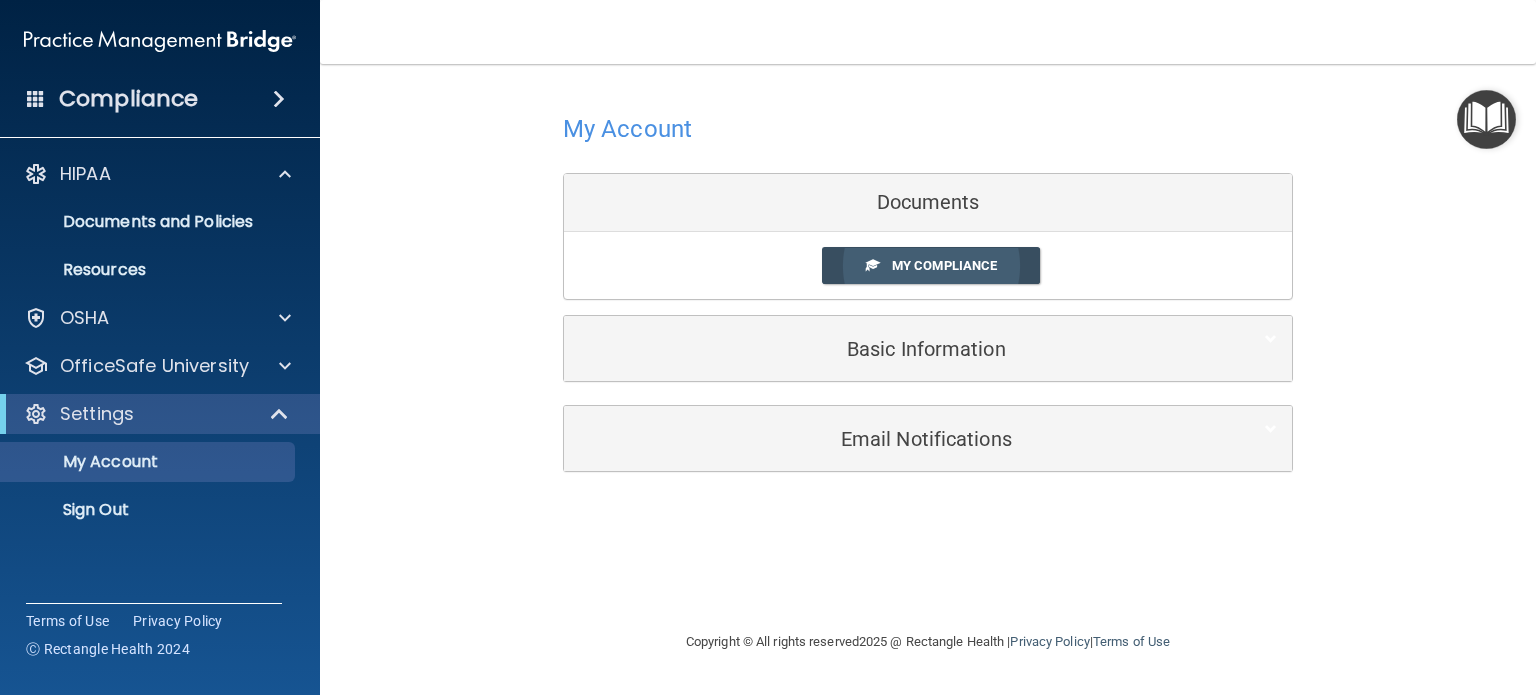 click on "My Compliance" at bounding box center [944, 265] 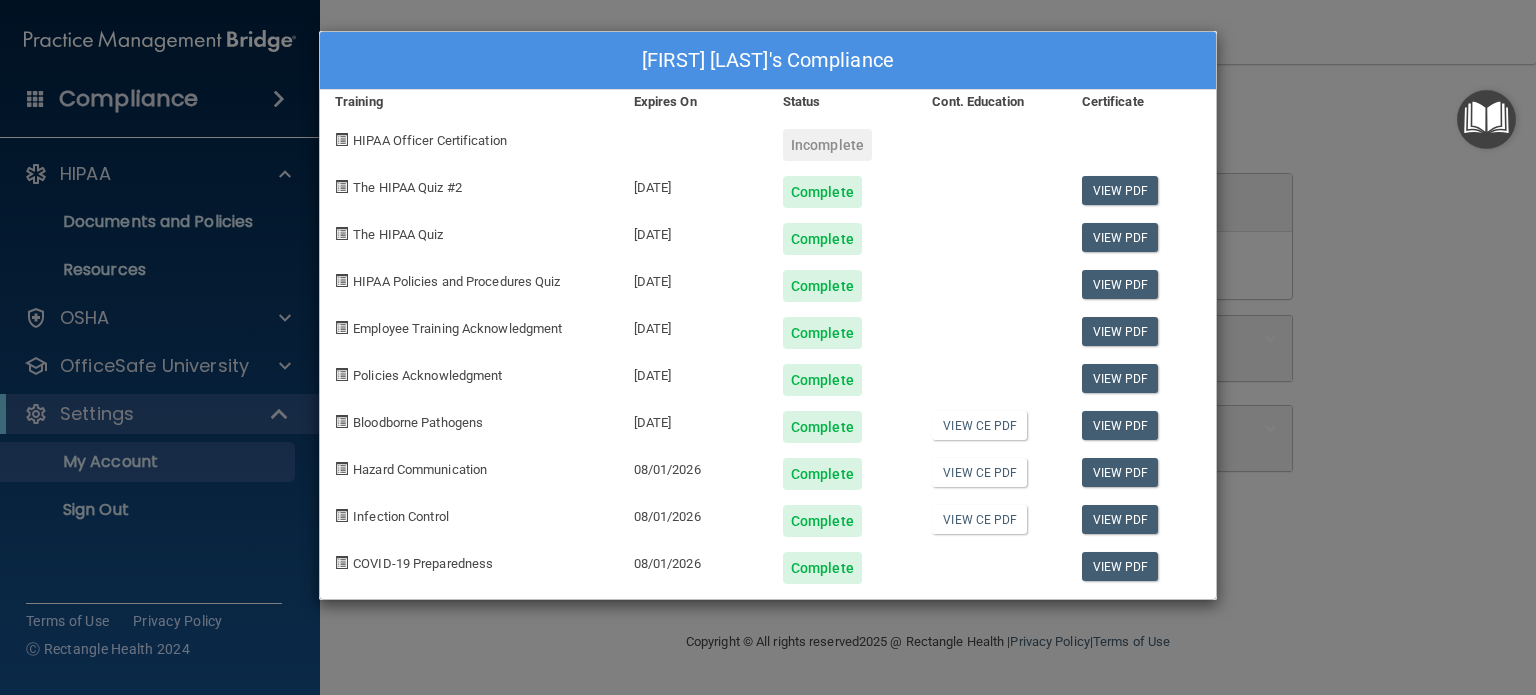 click on "Incomplete" at bounding box center [827, 145] 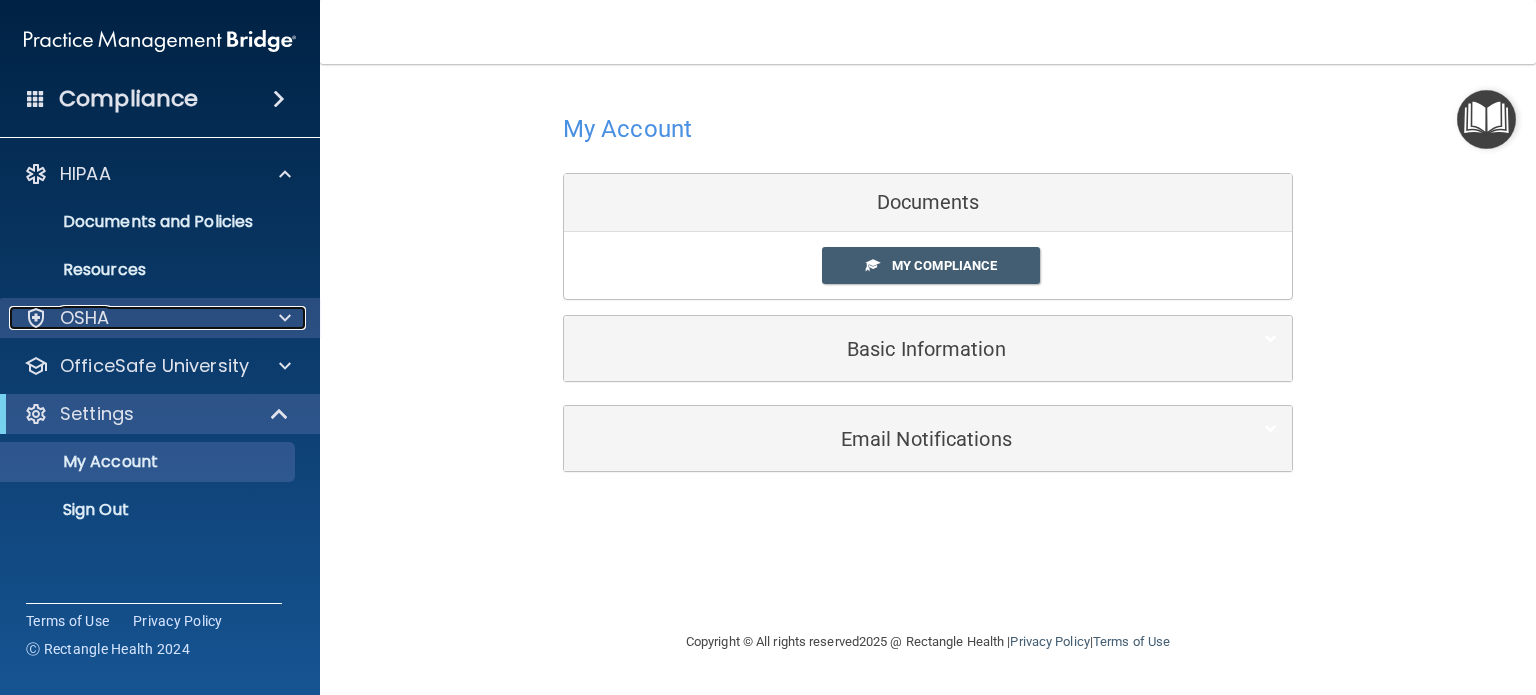 click at bounding box center [285, 318] 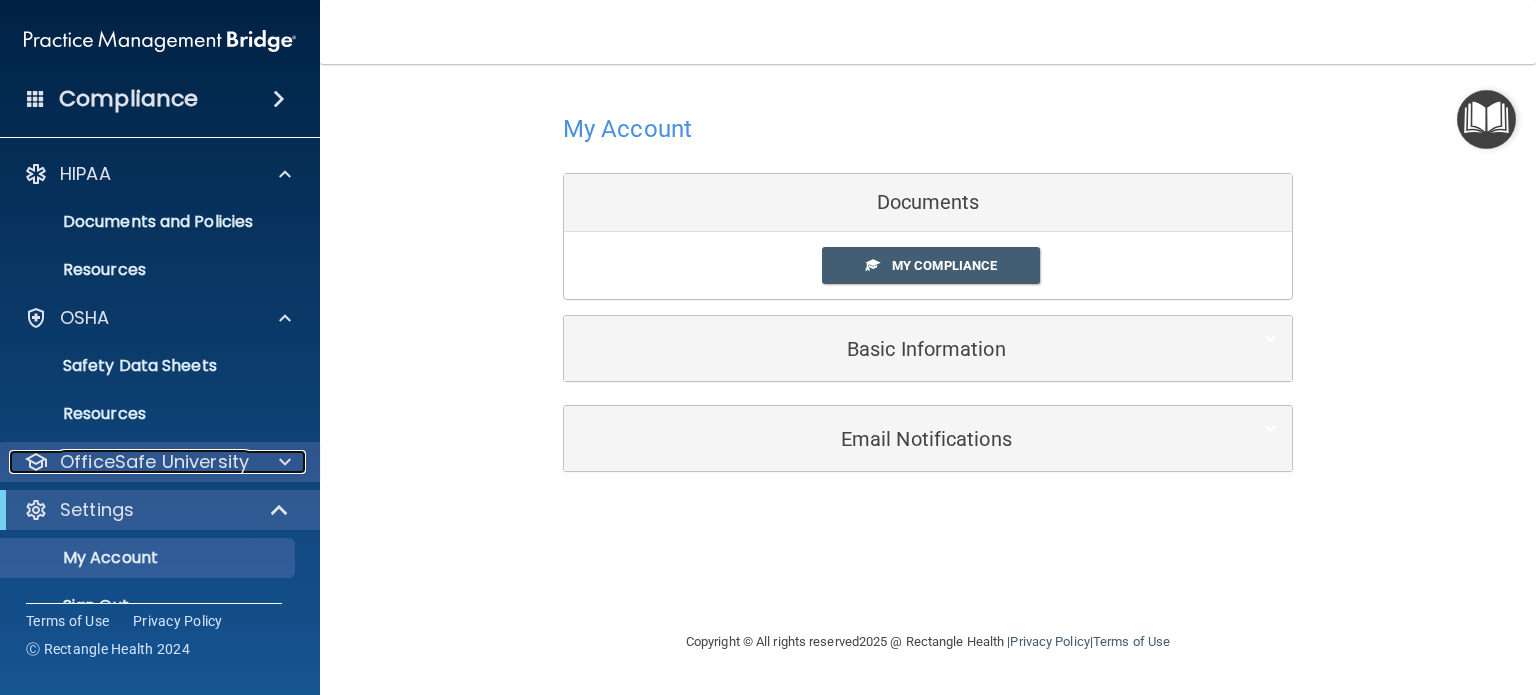 click at bounding box center [282, 462] 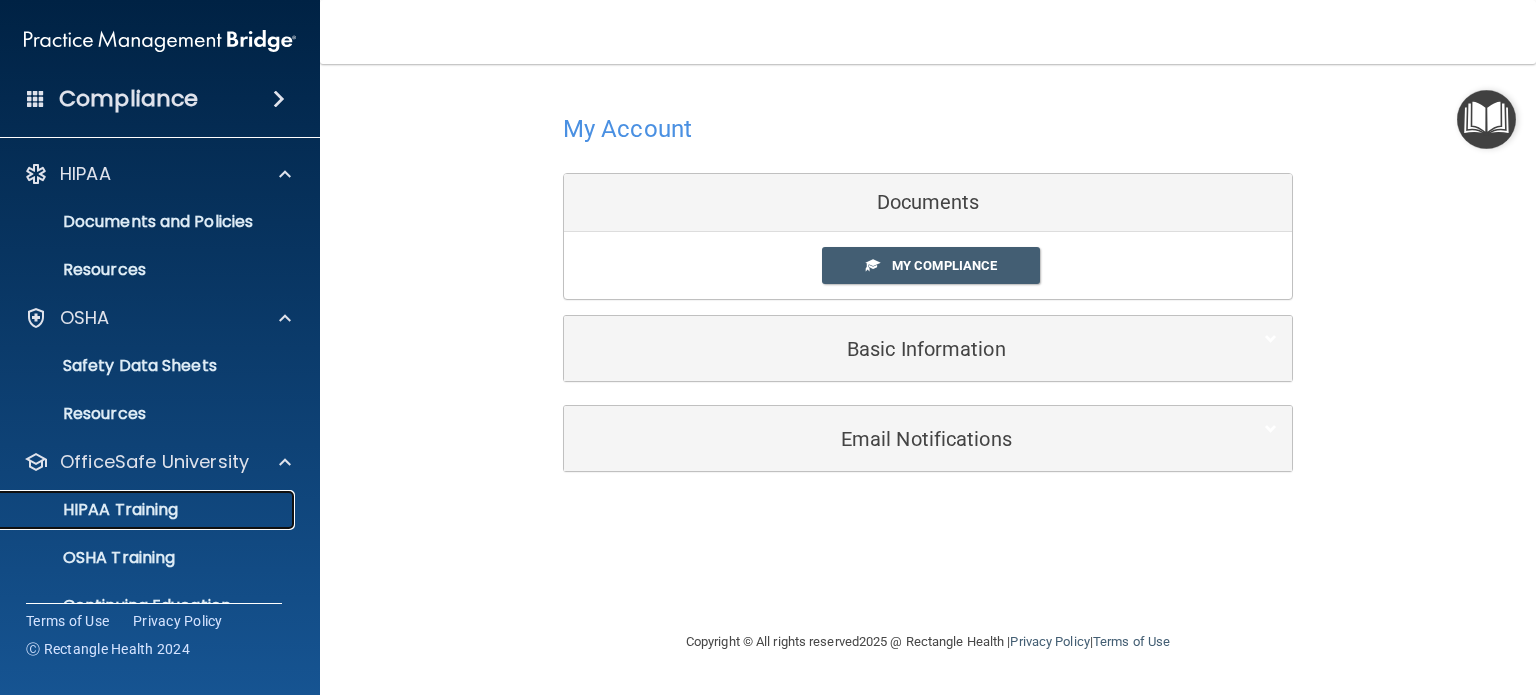 click on "HIPAA Training" at bounding box center (95, 510) 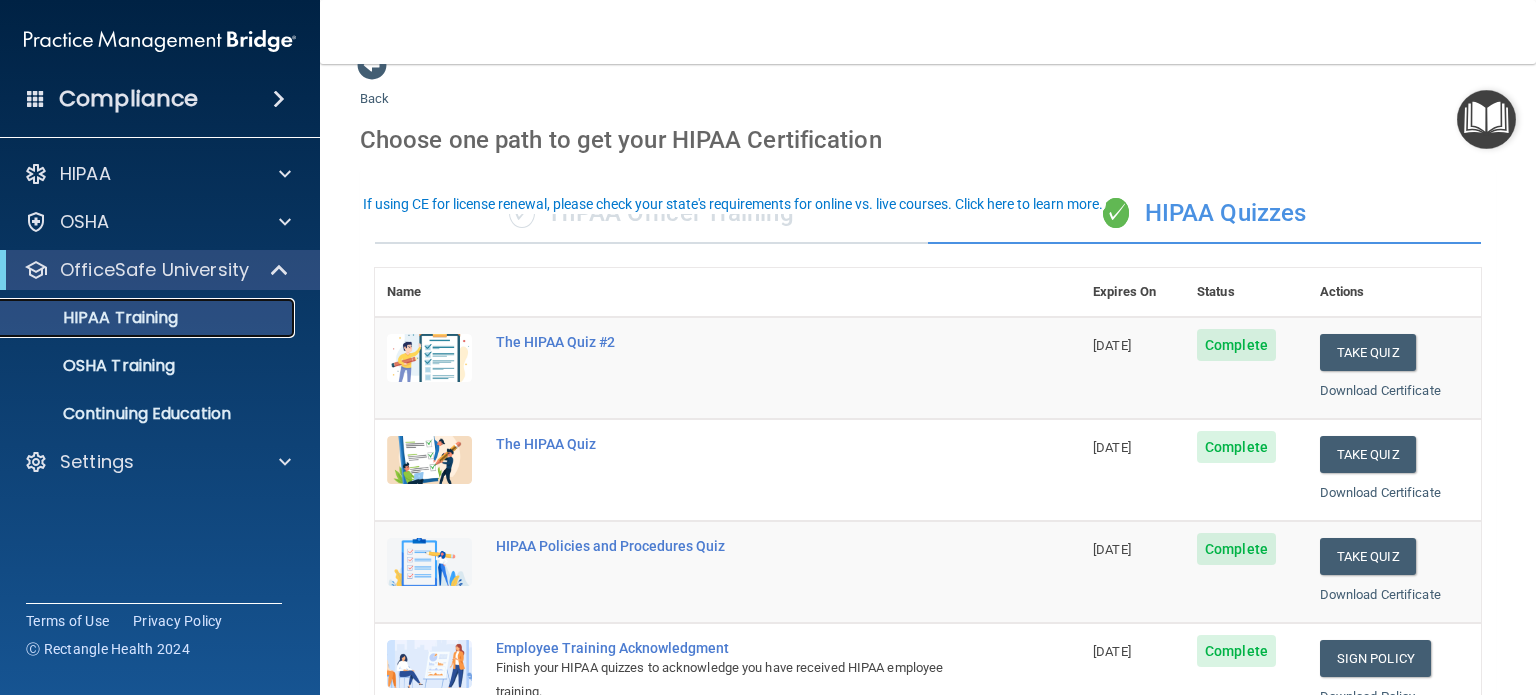 scroll, scrollTop: 0, scrollLeft: 0, axis: both 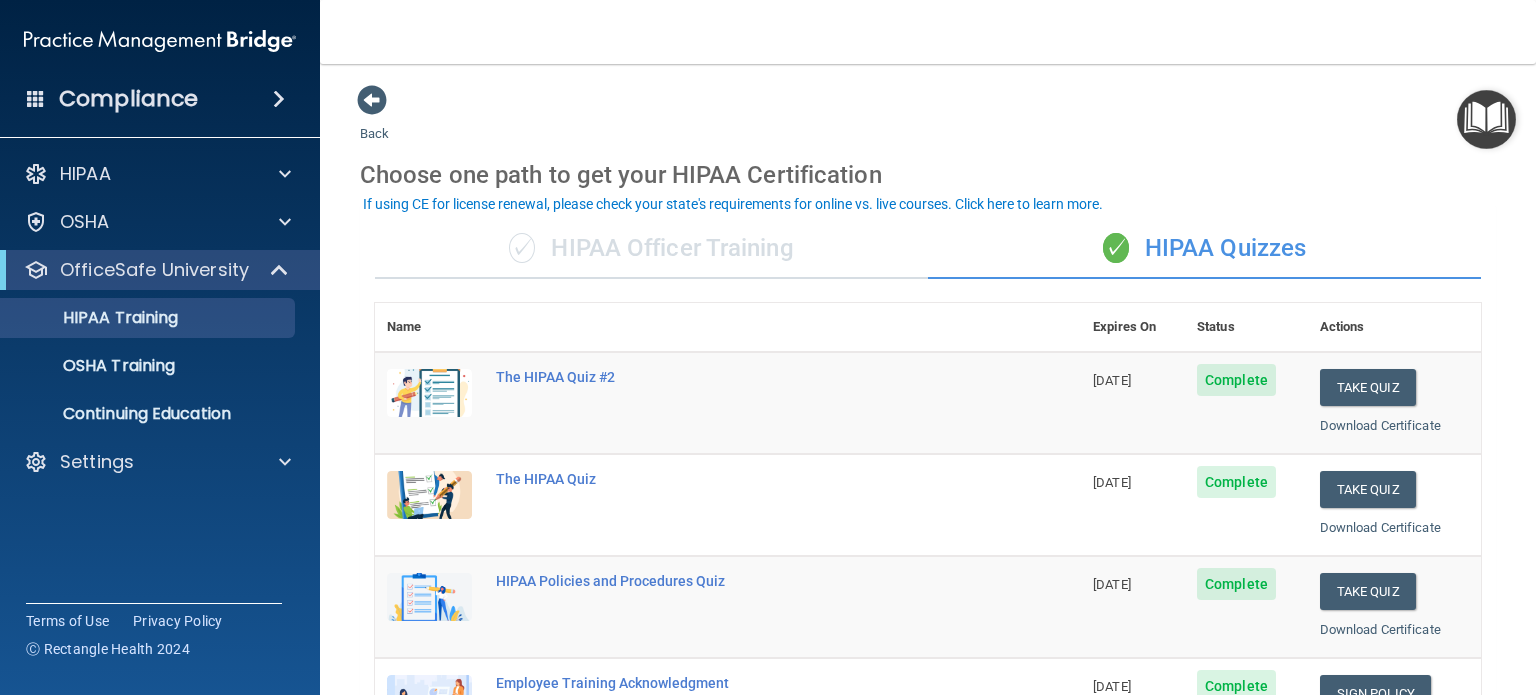 click on "✓   HIPAA Officer Training" at bounding box center (651, 249) 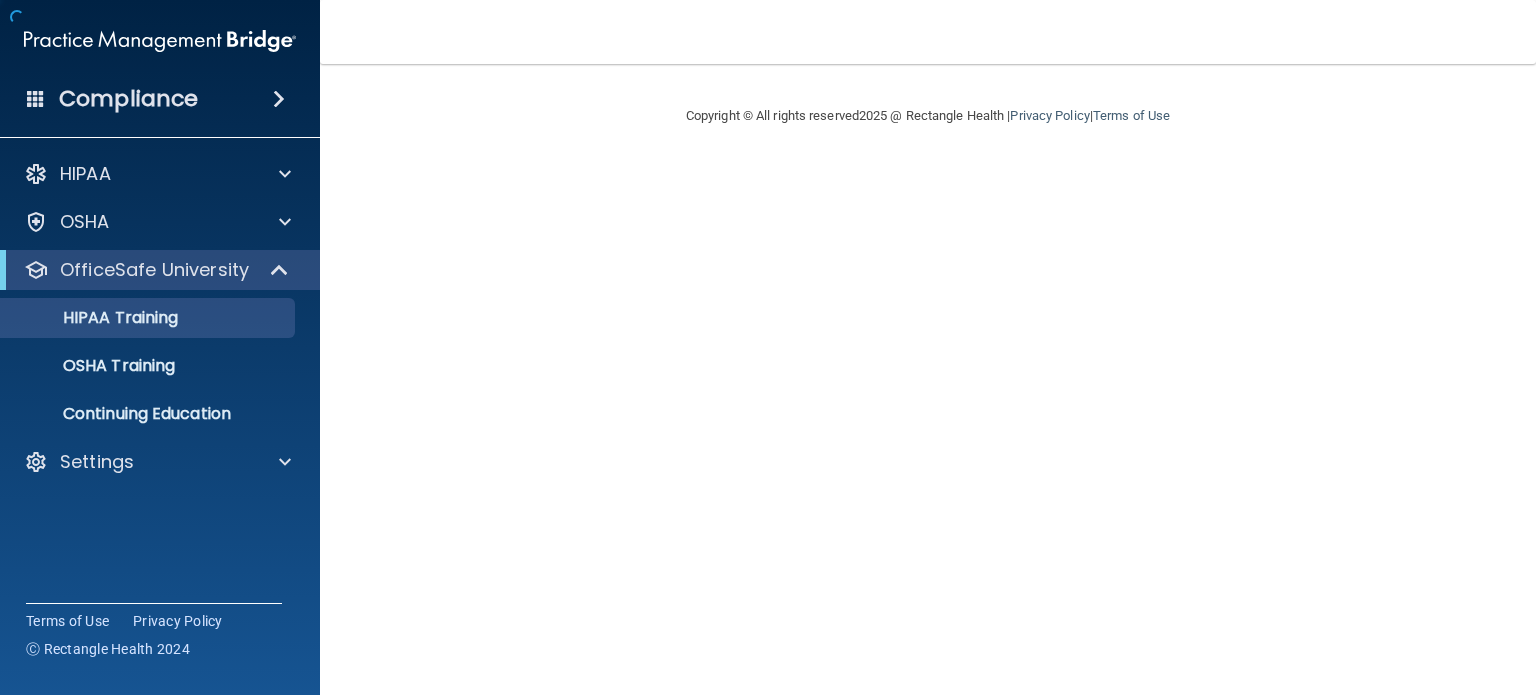 scroll, scrollTop: 0, scrollLeft: 0, axis: both 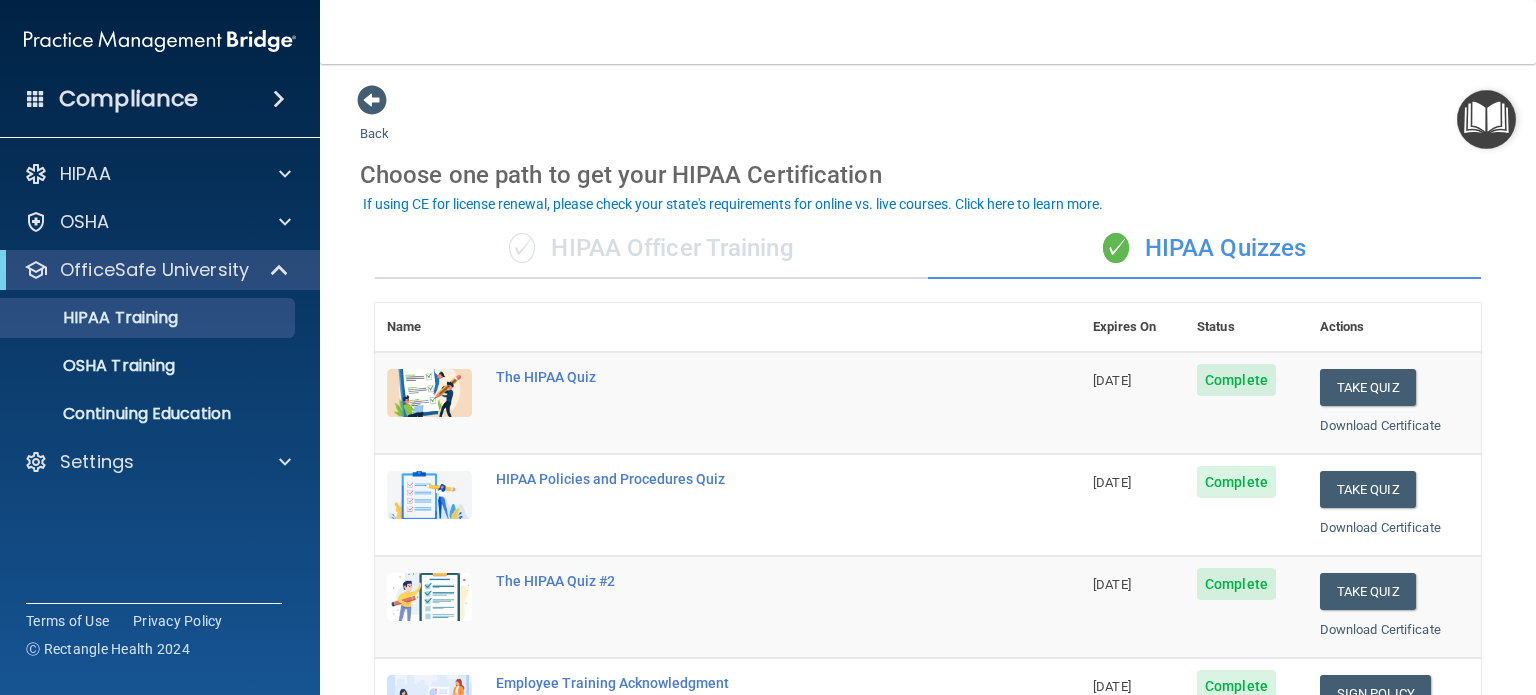 click on "✓   HIPAA Officer Training" at bounding box center [651, 249] 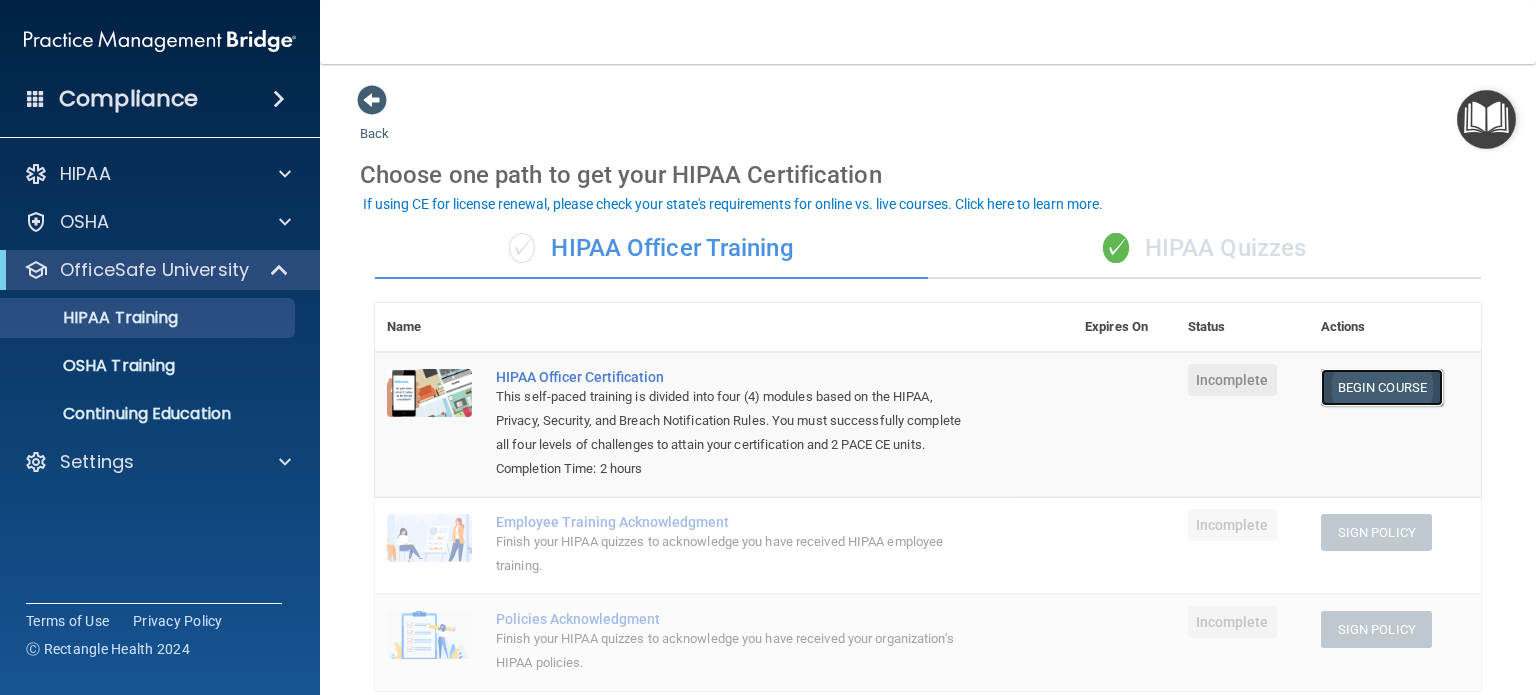 click on "Begin Course" at bounding box center [1382, 387] 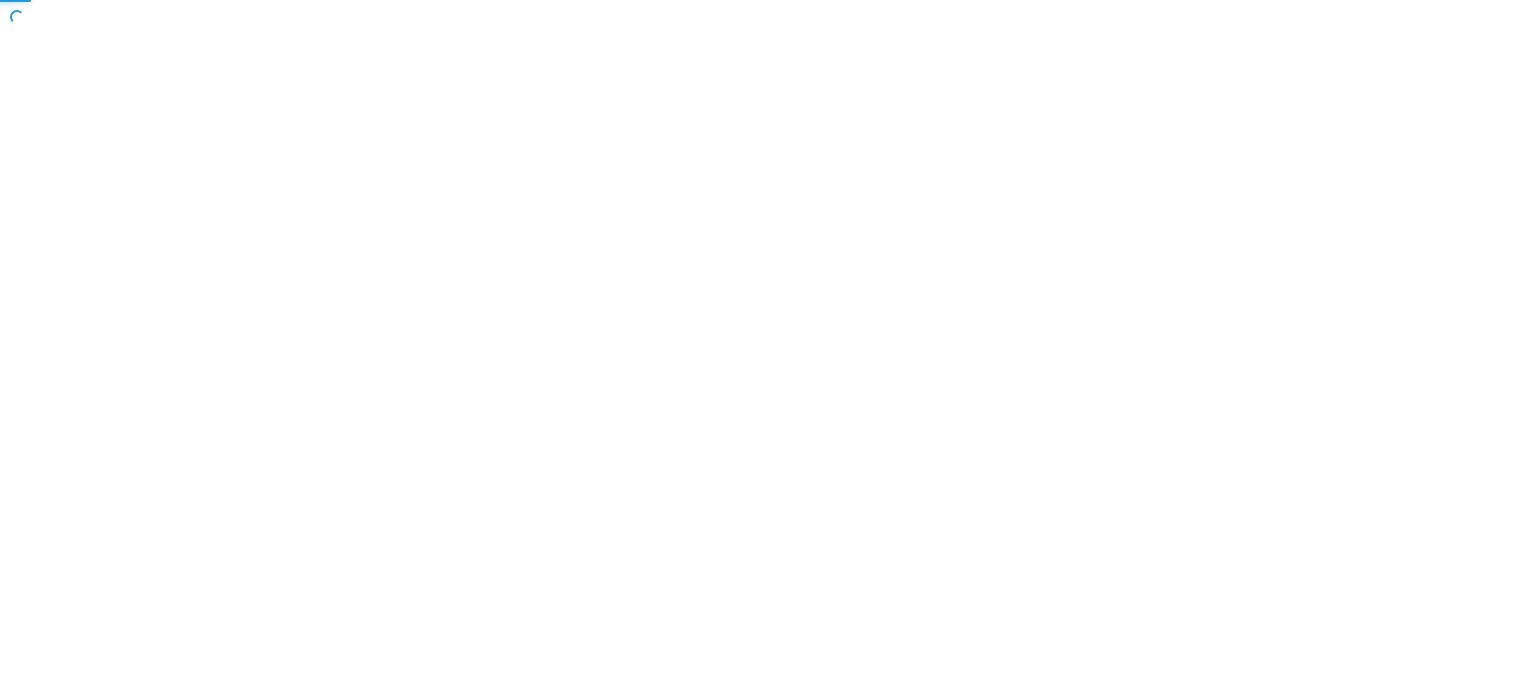 scroll, scrollTop: 0, scrollLeft: 0, axis: both 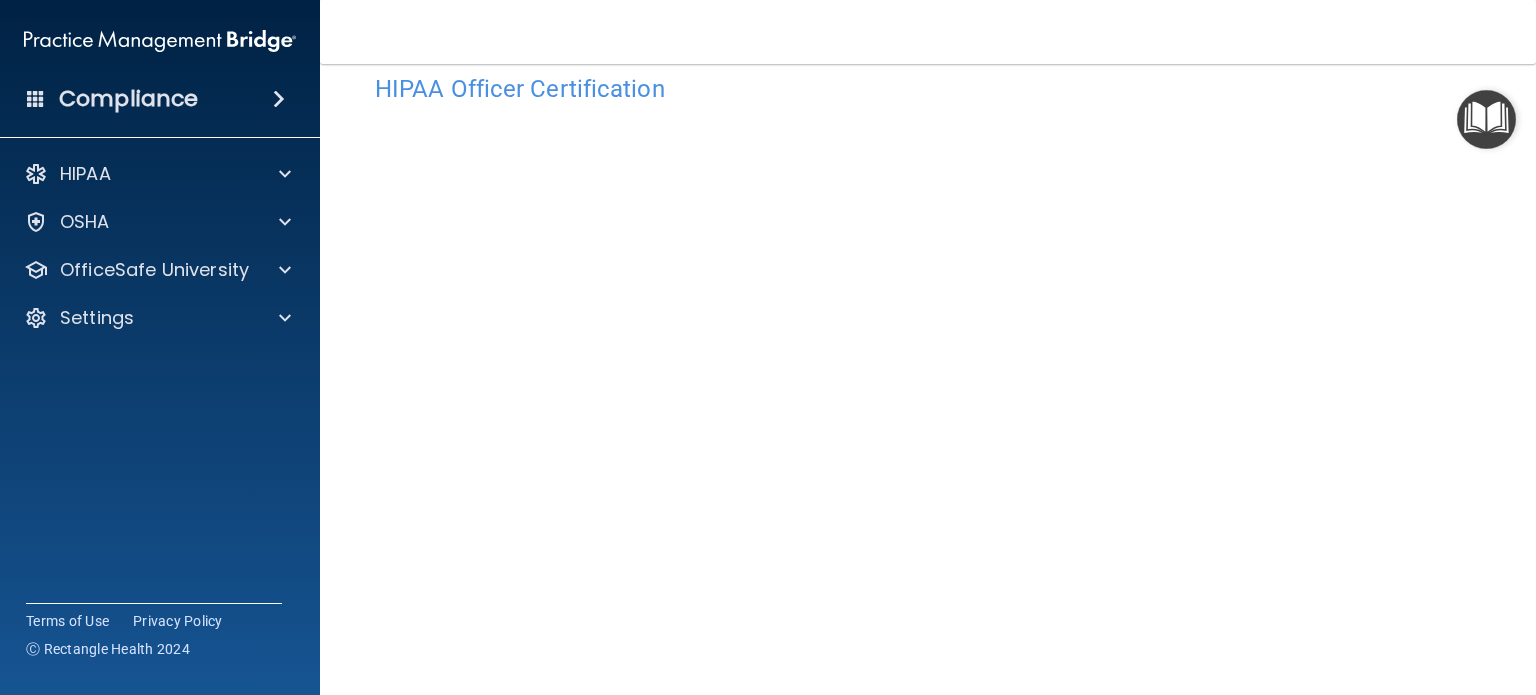 click on "HIPAA Officer Certification         This course doesn’t expire until . Are you sure you want to take this course now?   Take the course anyway!            Copyright © All rights reserved  2025 @ Rectangle Health |  Privacy Policy  |  Terms of Use" at bounding box center (928, 379) 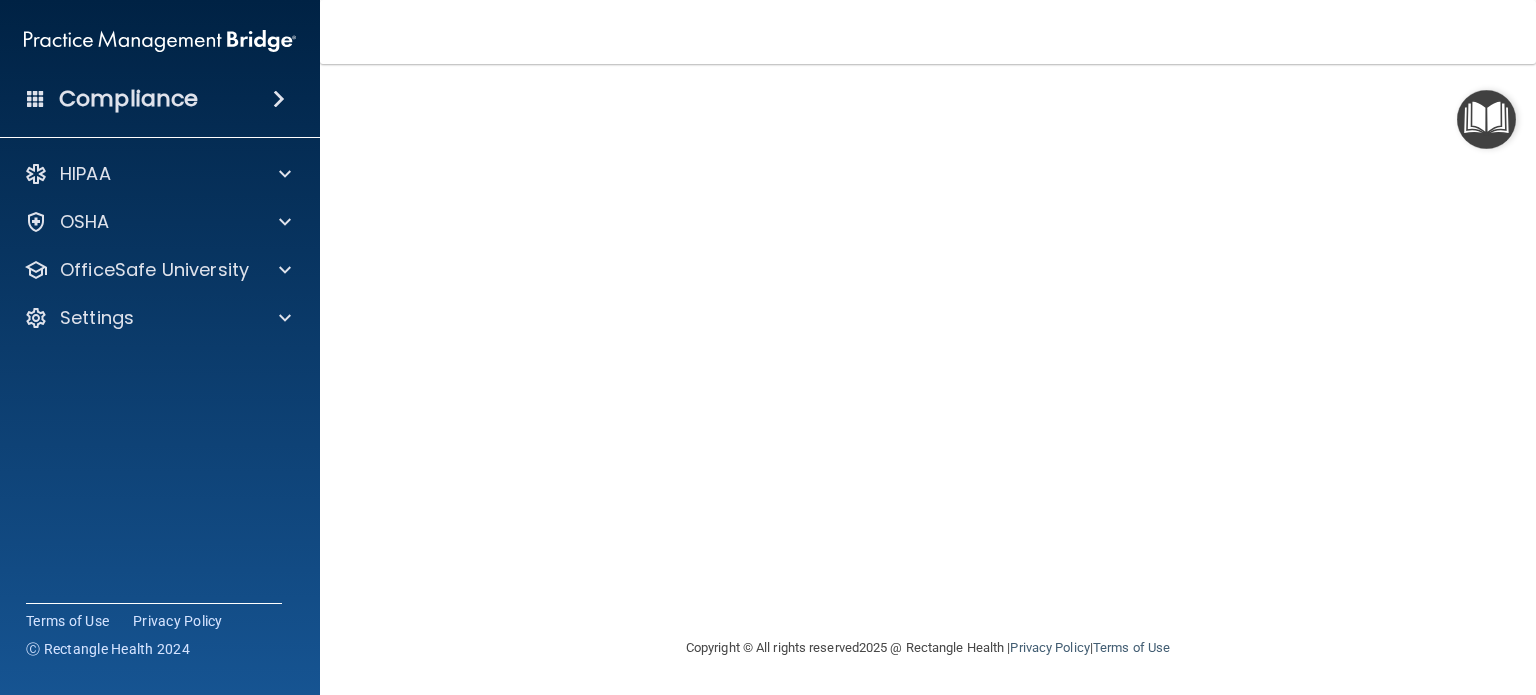 scroll, scrollTop: 196, scrollLeft: 0, axis: vertical 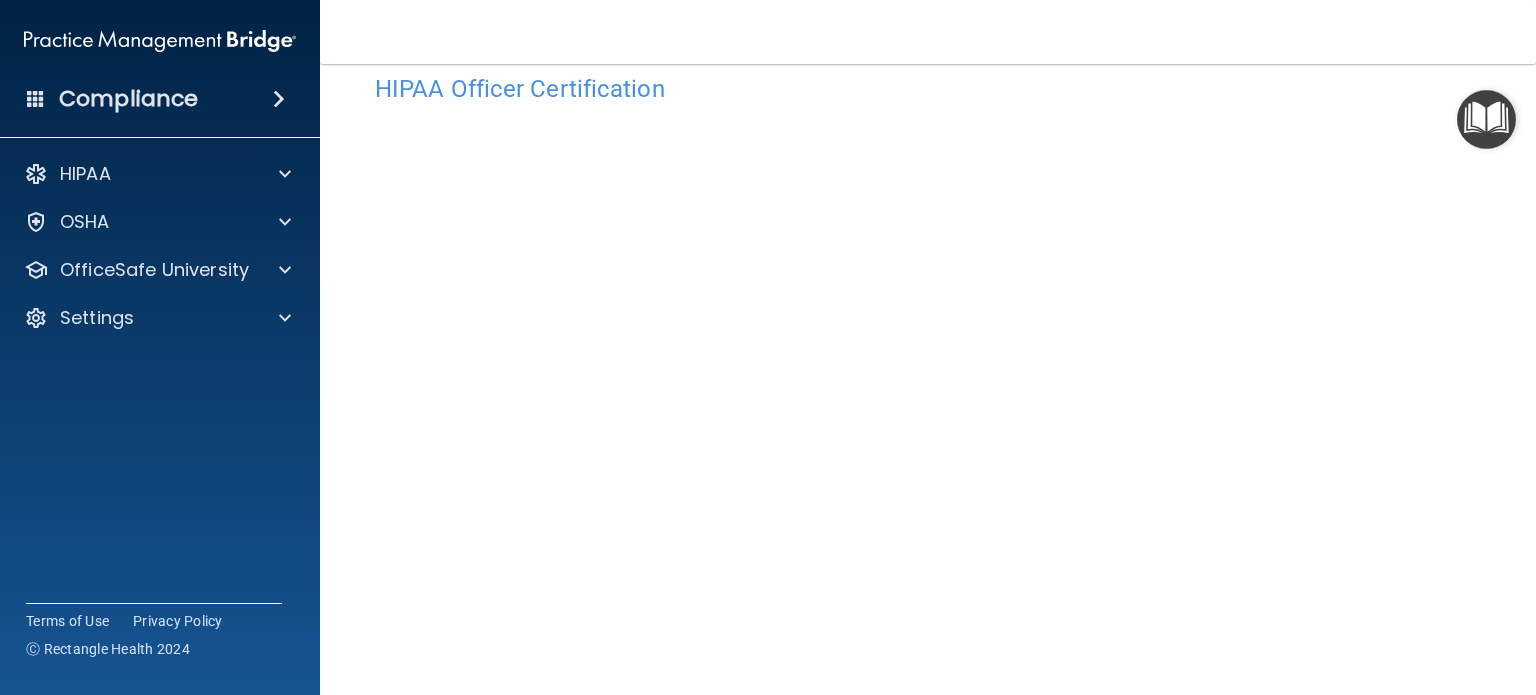 click on "HIPAA Officer Certification" at bounding box center (928, 88) 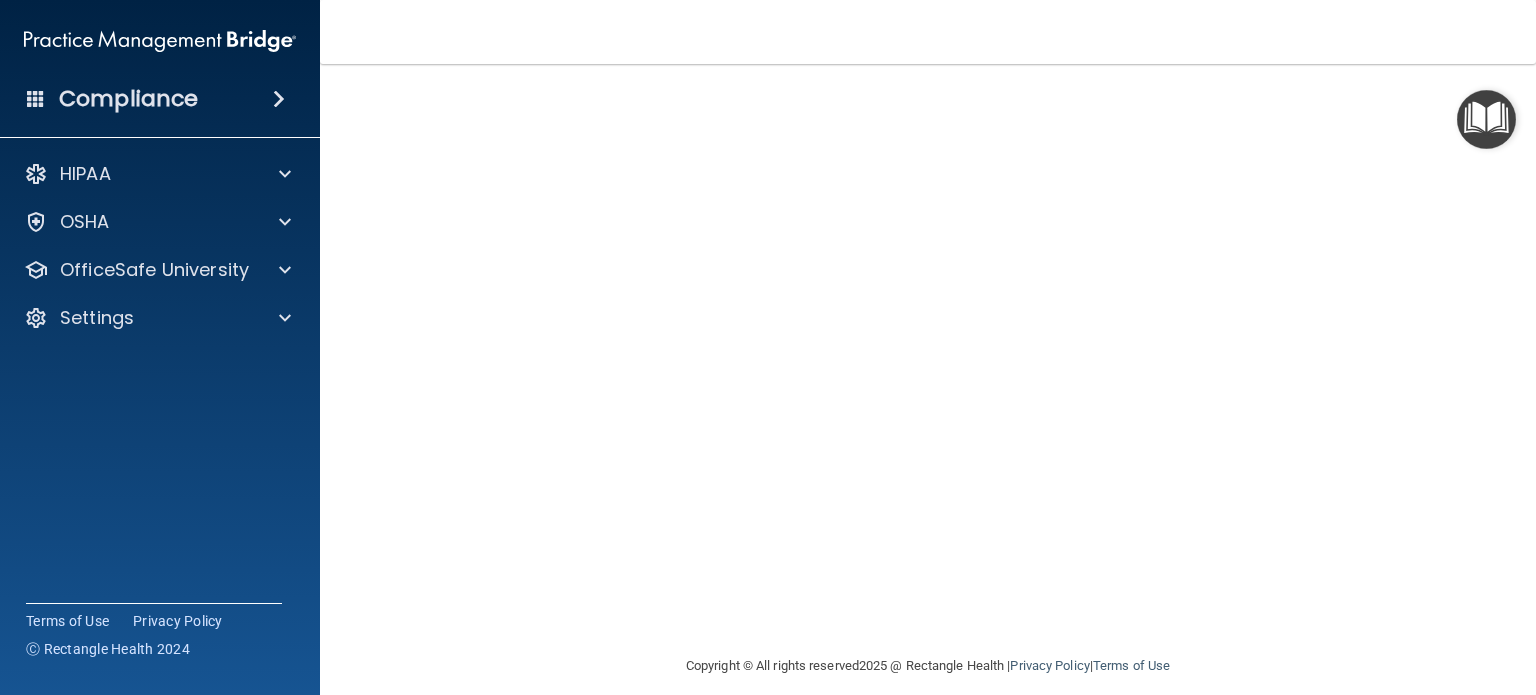 scroll, scrollTop: 196, scrollLeft: 0, axis: vertical 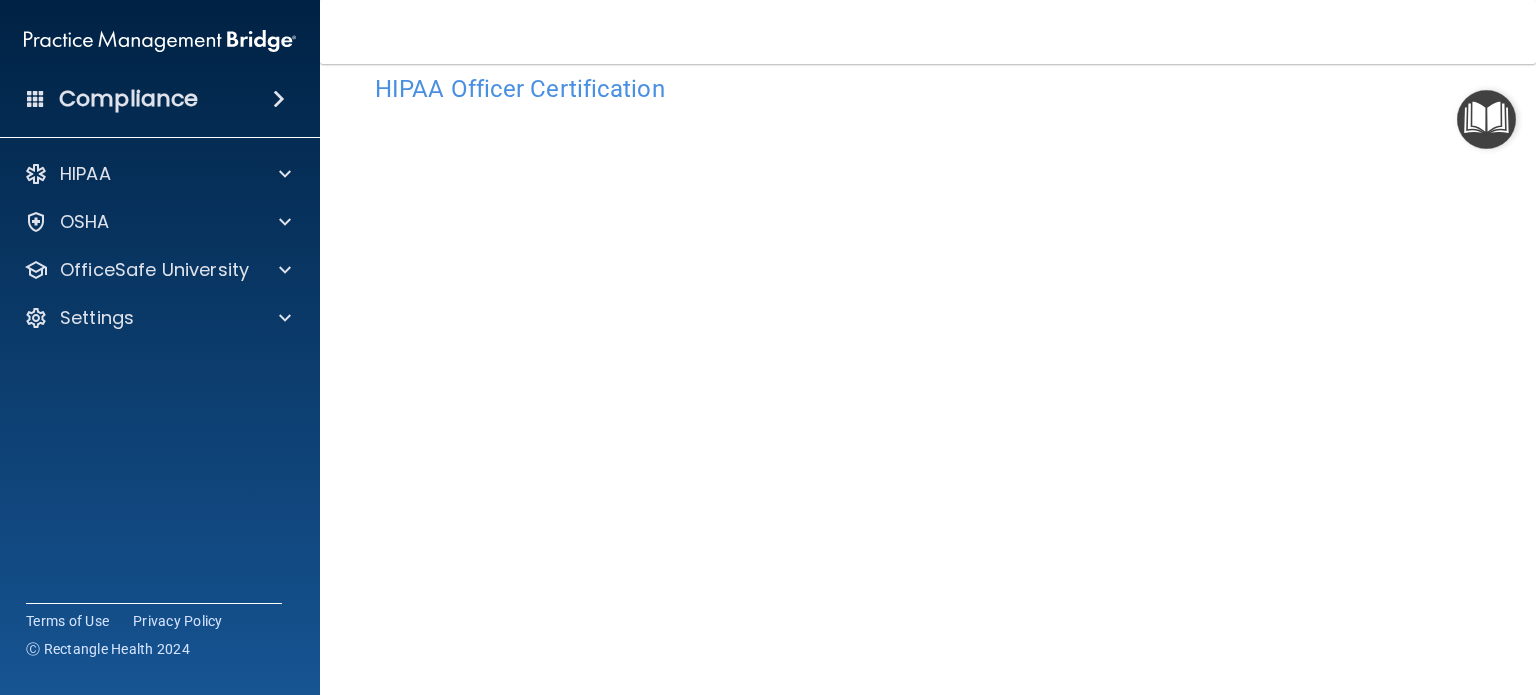 click on "Compliance
HIPAA
Documents and Policies                 Report an Incident               Business Associates               Emergency Planning               Resources                 HIPAA Risk Assessment
OSHA
Documents               Safety Data Sheets               Self-Assessment                Injury and Illness Report                Resources
PCI
PCI Compliance                Merchant Savings Calculator
OfficeSafe University
HIPAA Training                   OSHA Training                   Continuing Education
Settings
My Account               My Users" at bounding box center (160, 347) 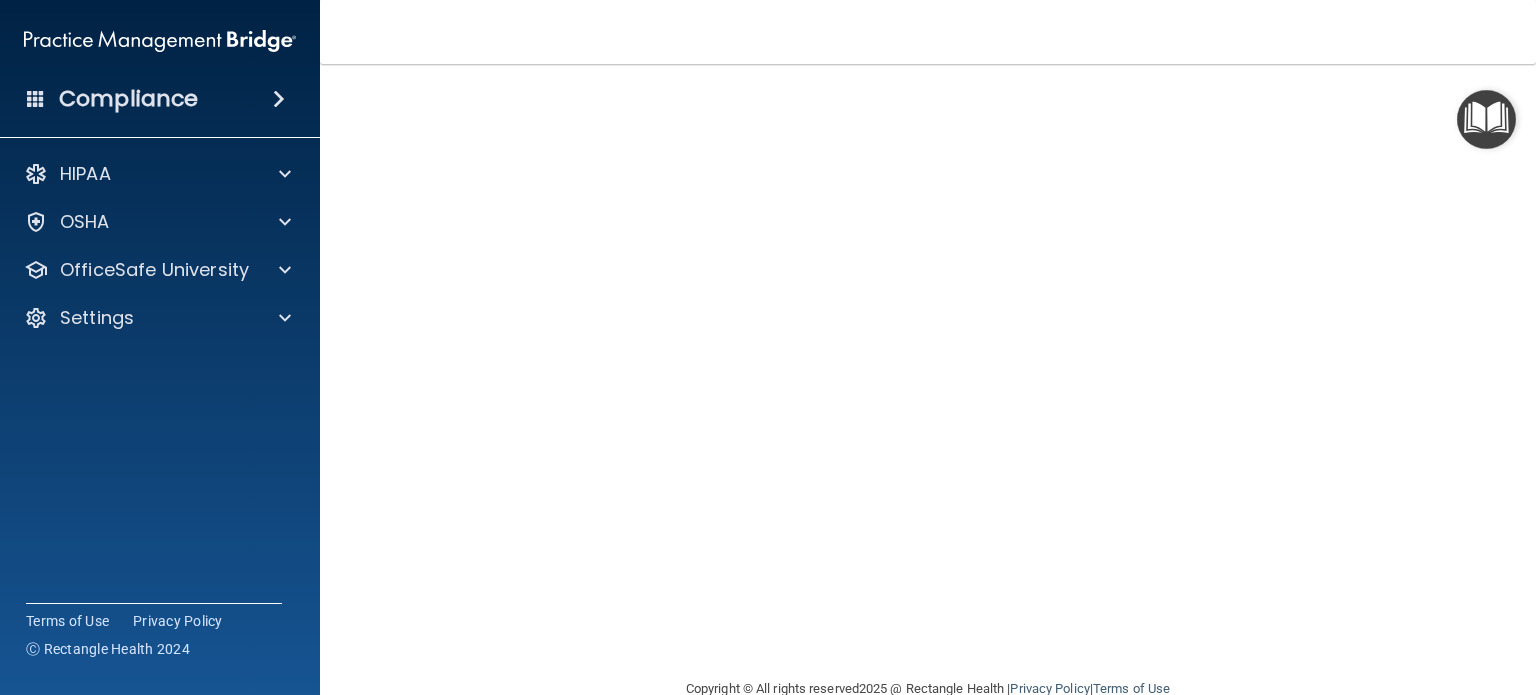 scroll, scrollTop: 40, scrollLeft: 0, axis: vertical 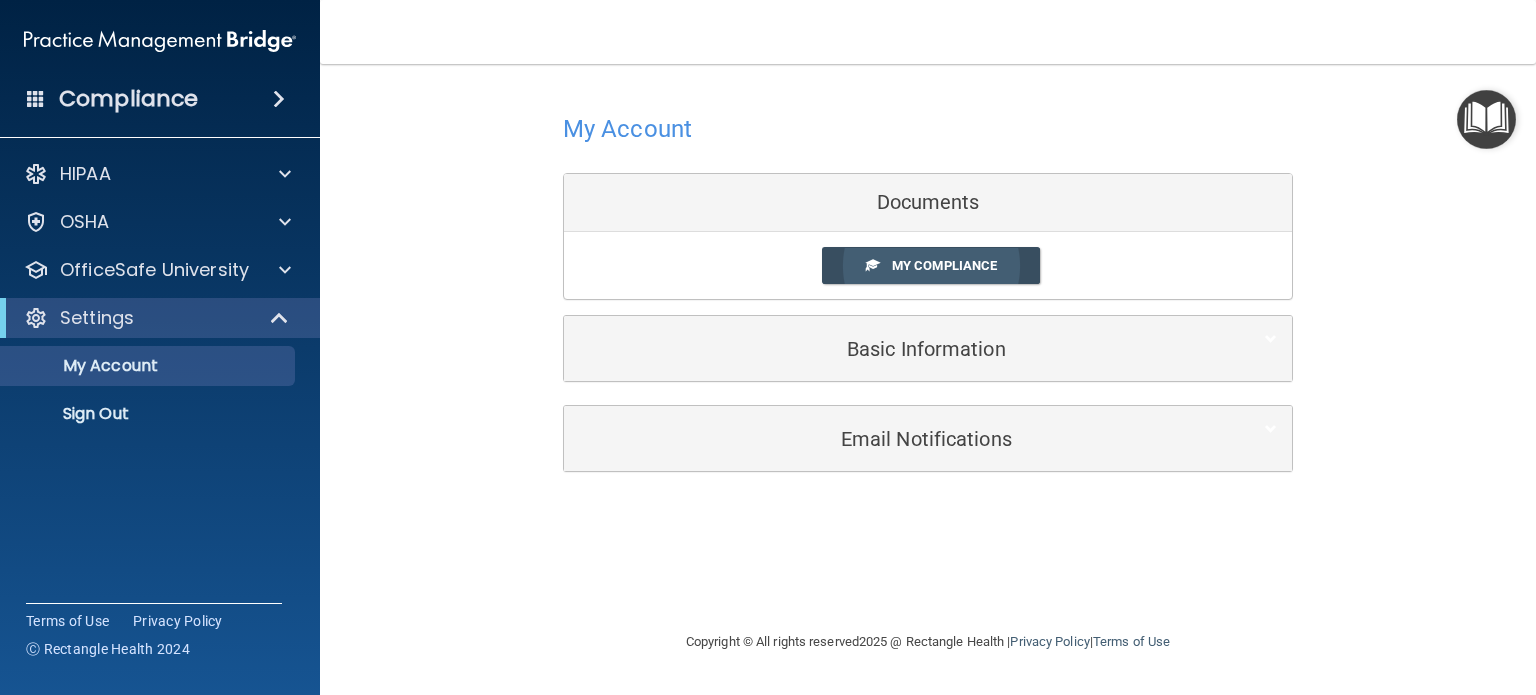 click on "My Compliance" at bounding box center [944, 265] 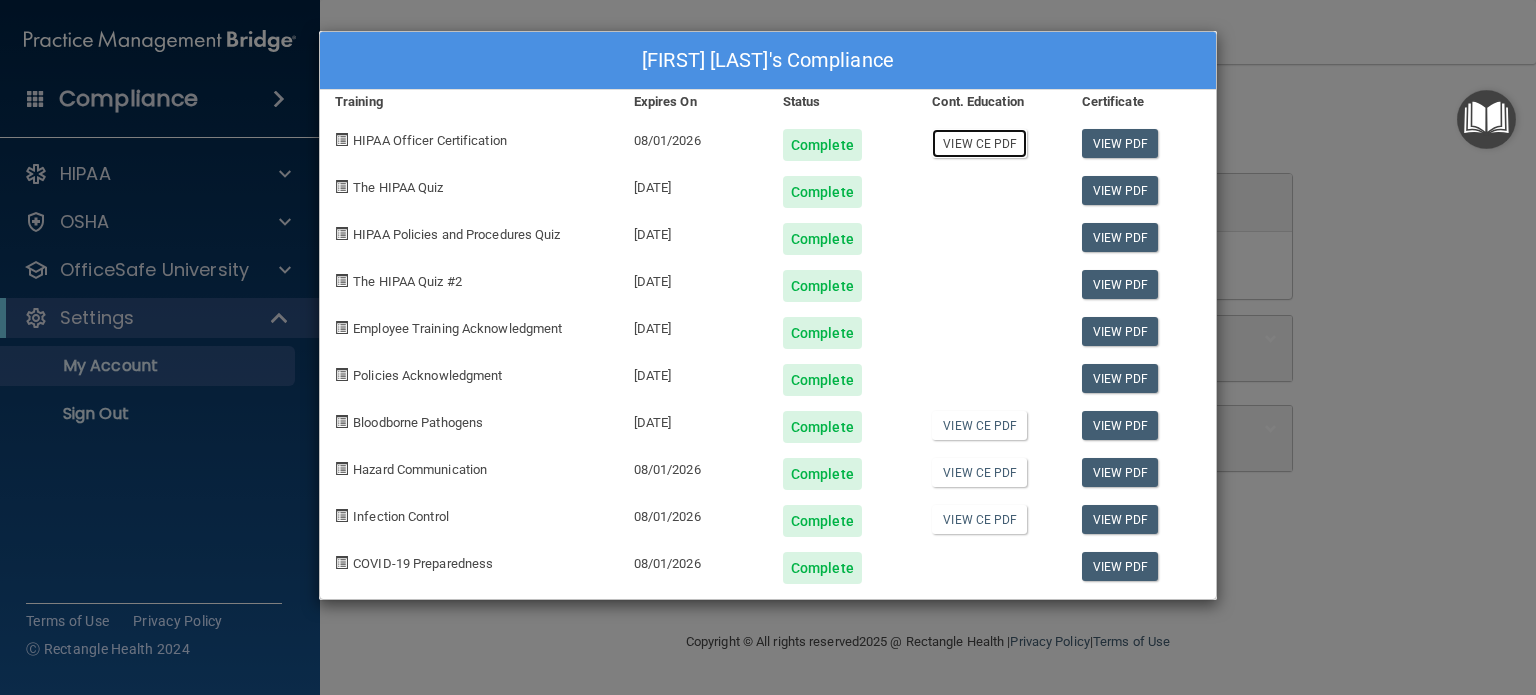 click on "View CE PDF" at bounding box center (979, 143) 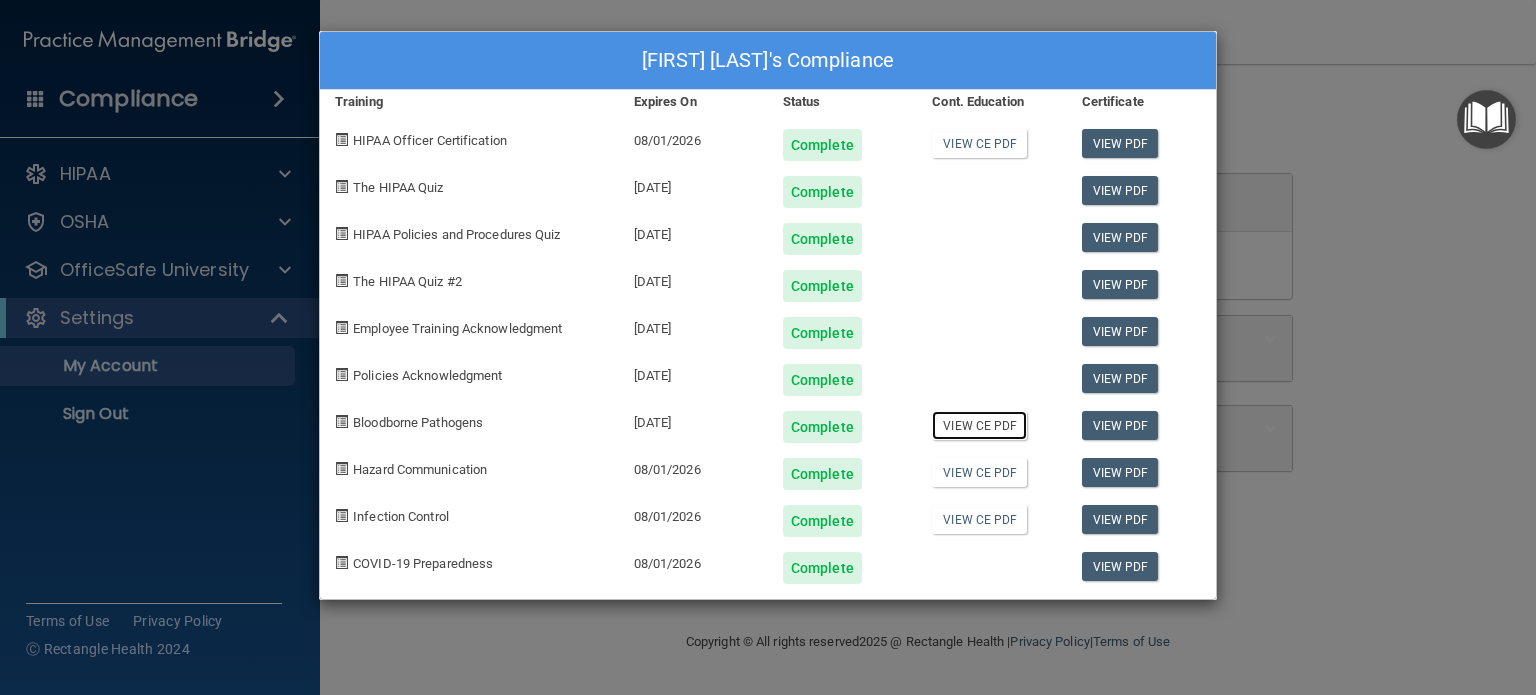 click on "View CE PDF" at bounding box center [979, 425] 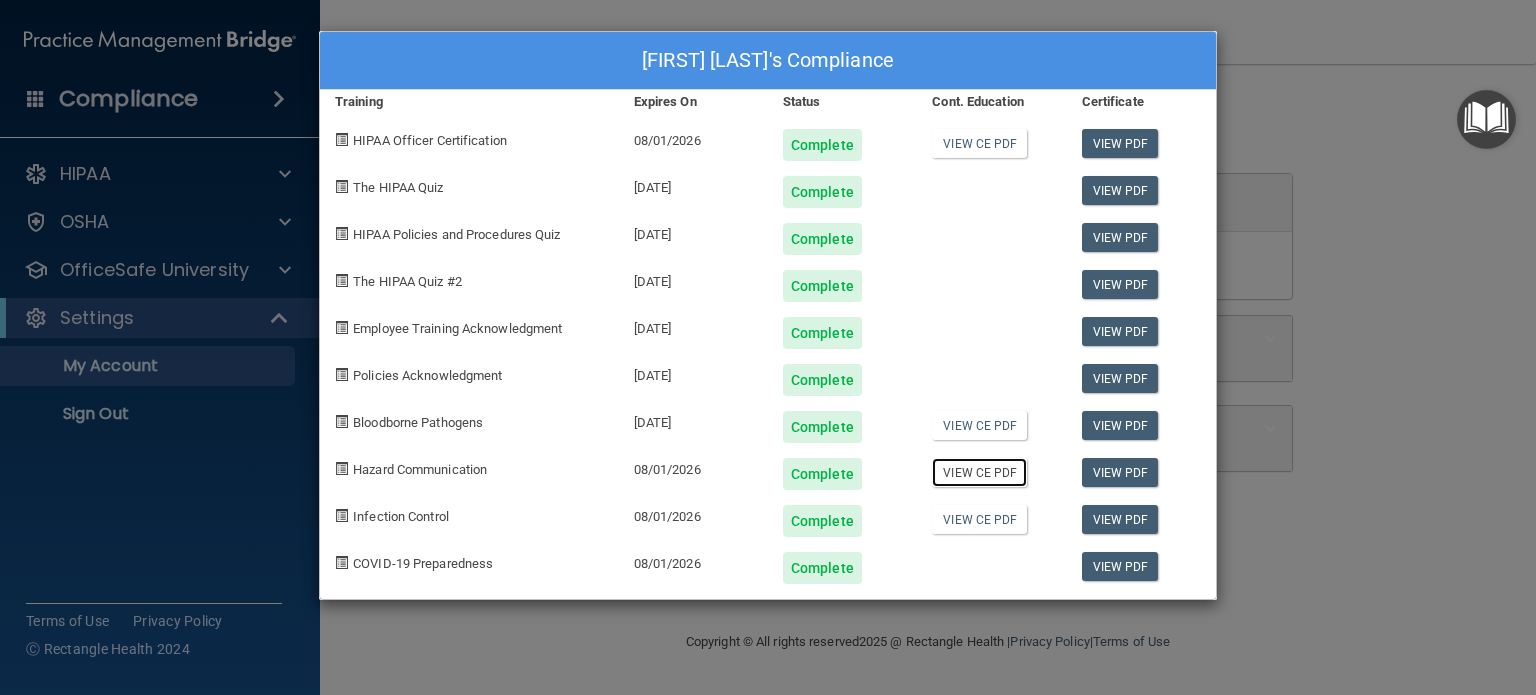 click on "View CE PDF" at bounding box center [979, 472] 